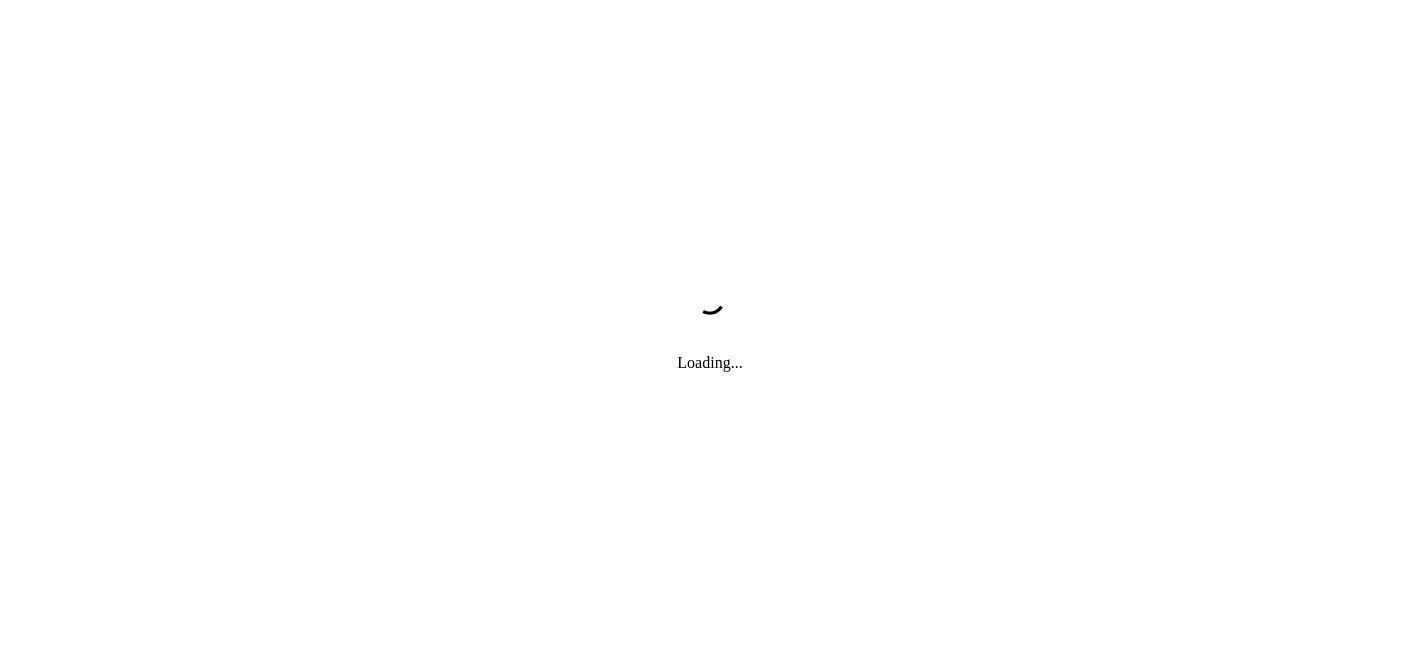 scroll, scrollTop: 0, scrollLeft: 0, axis: both 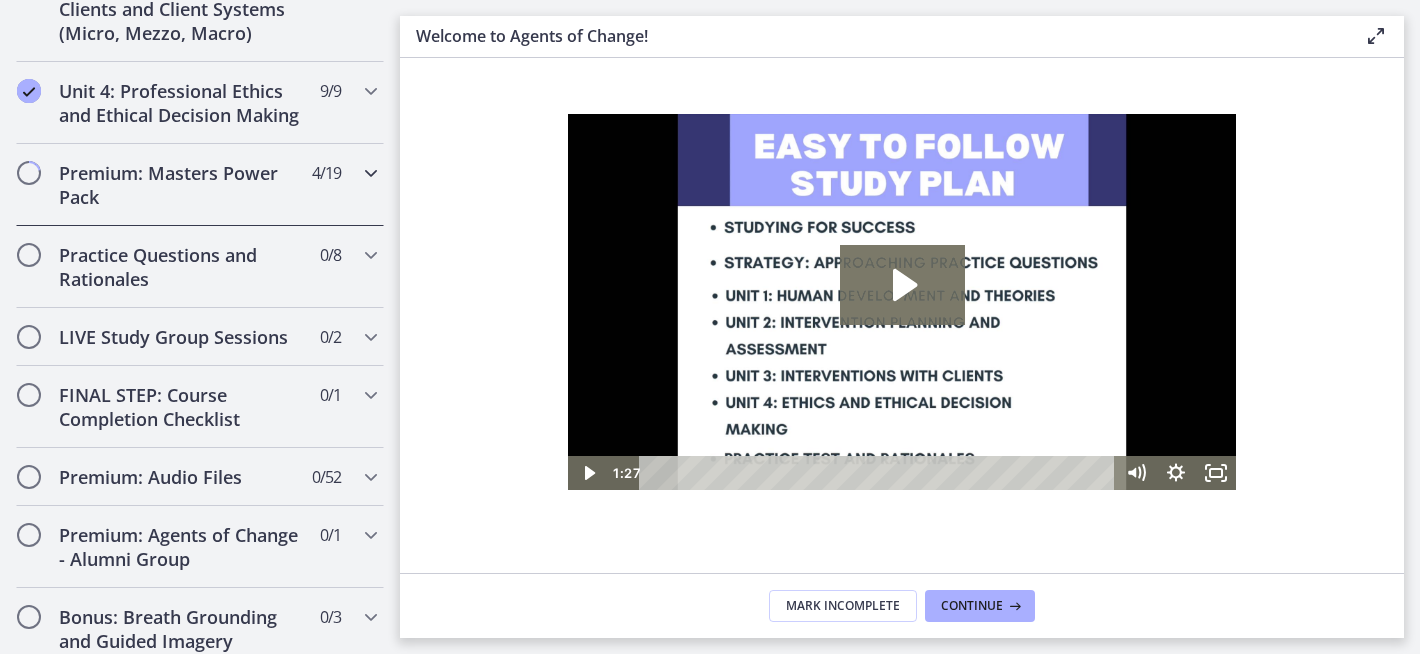 click at bounding box center (371, 173) 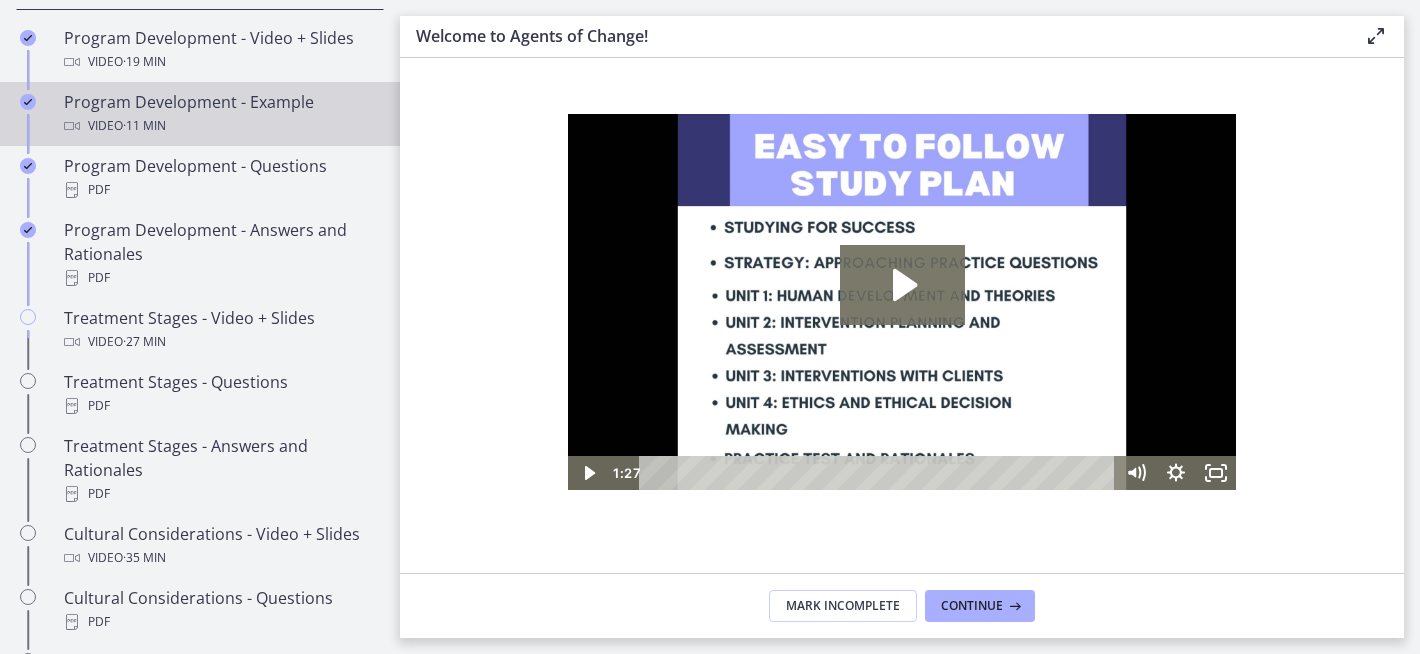 scroll, scrollTop: 1047, scrollLeft: 0, axis: vertical 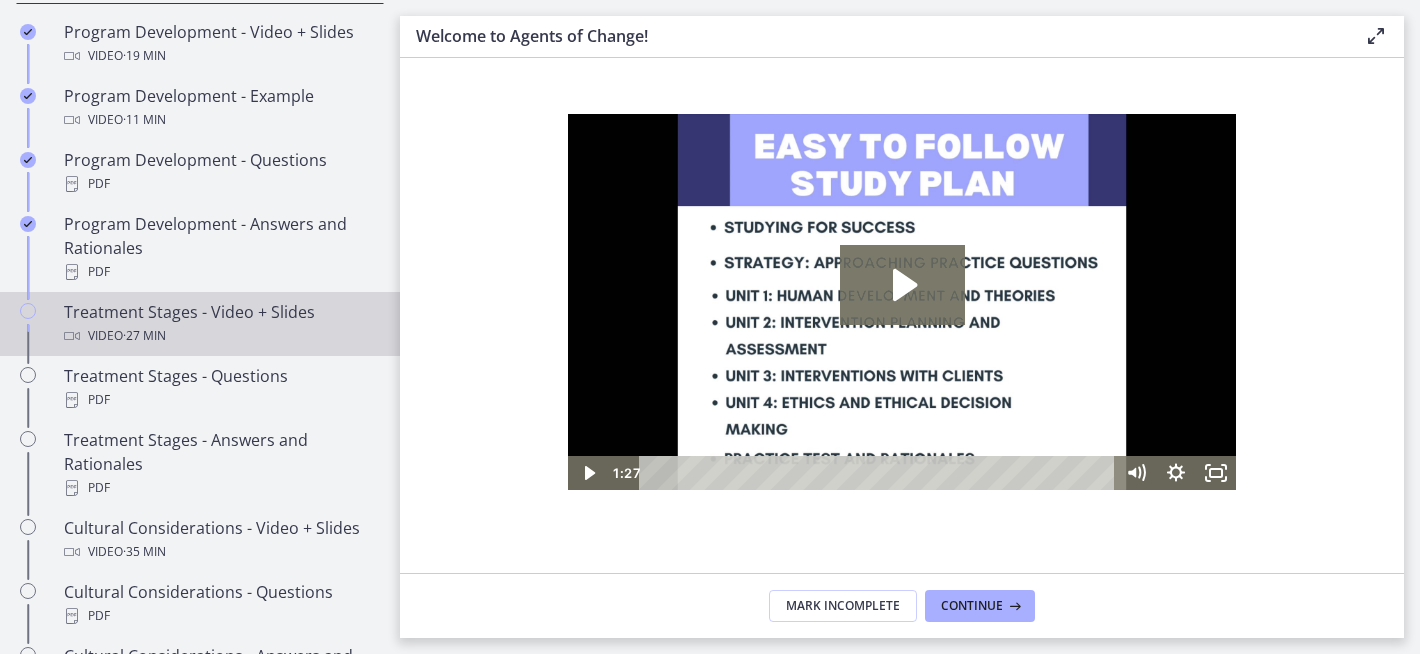 click on "Treatment Stages - Video + Slides
Video
·  27 min" at bounding box center [200, 324] 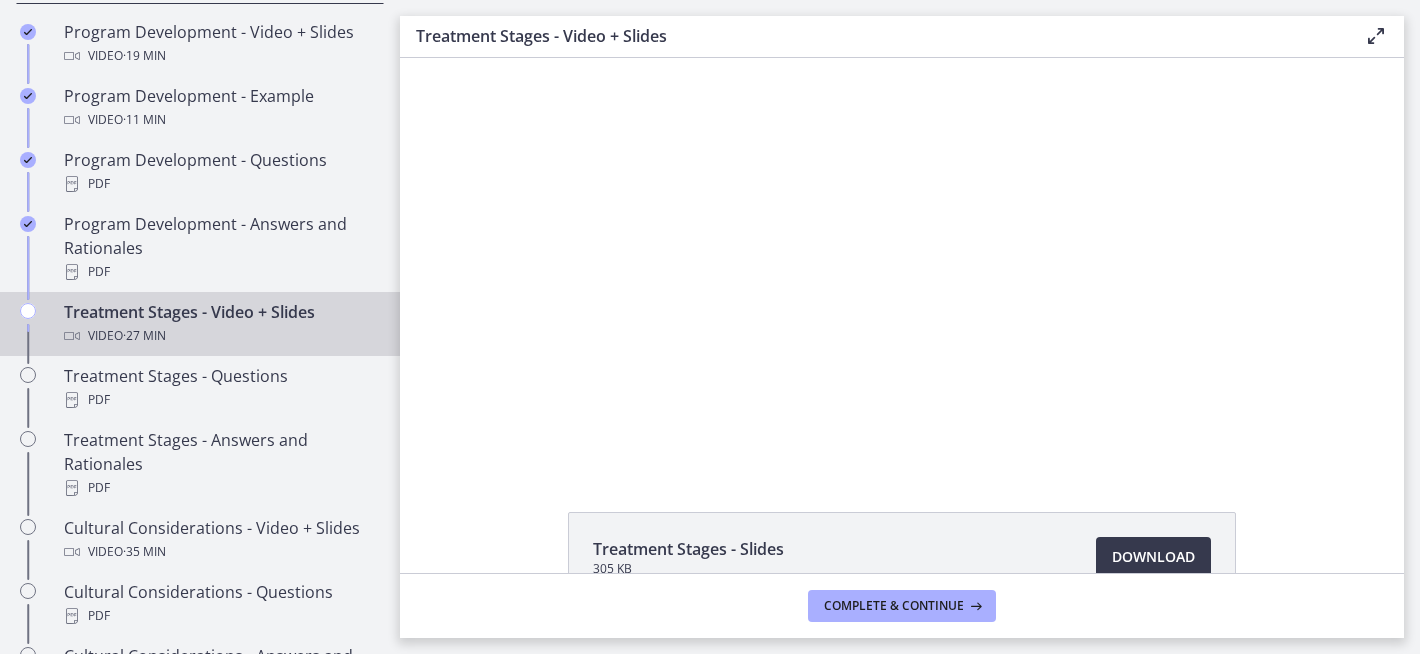 scroll, scrollTop: 0, scrollLeft: 0, axis: both 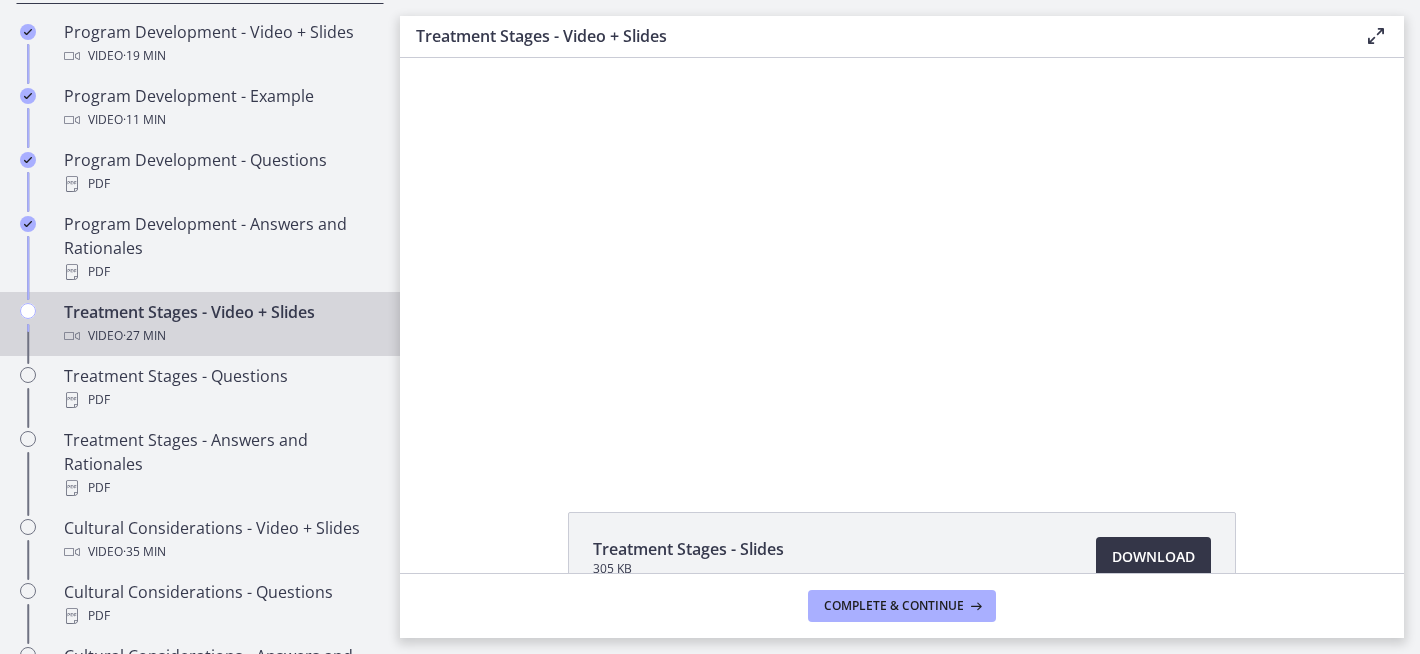 click on "Download
Opens in a new window" at bounding box center [1153, 557] 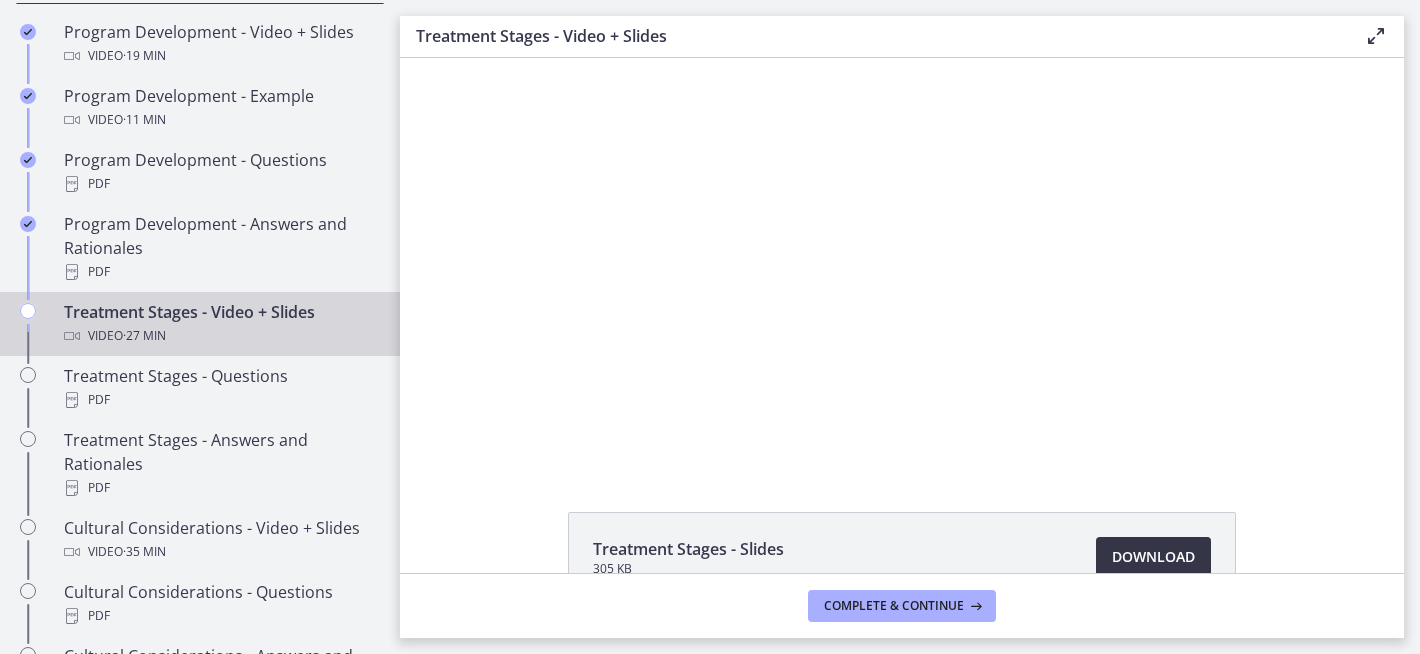 scroll, scrollTop: 4, scrollLeft: 0, axis: vertical 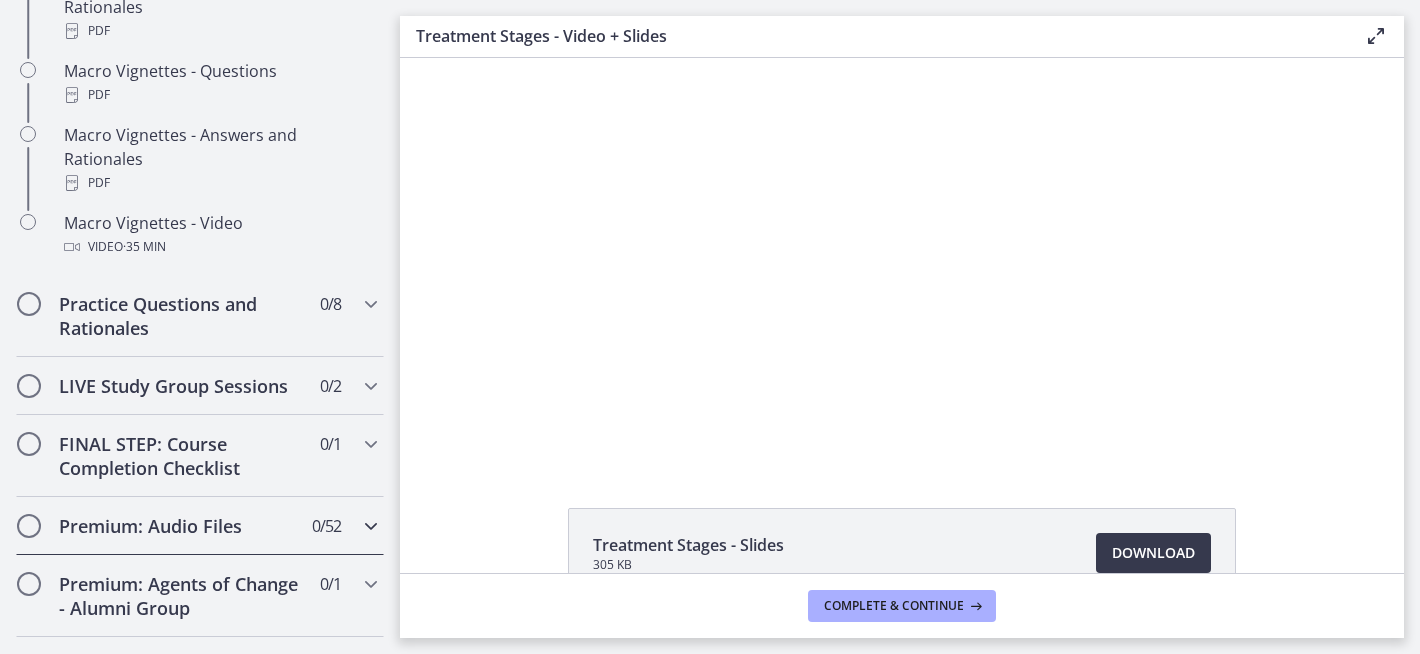 click on "Premium: Audio Files" at bounding box center [181, 526] 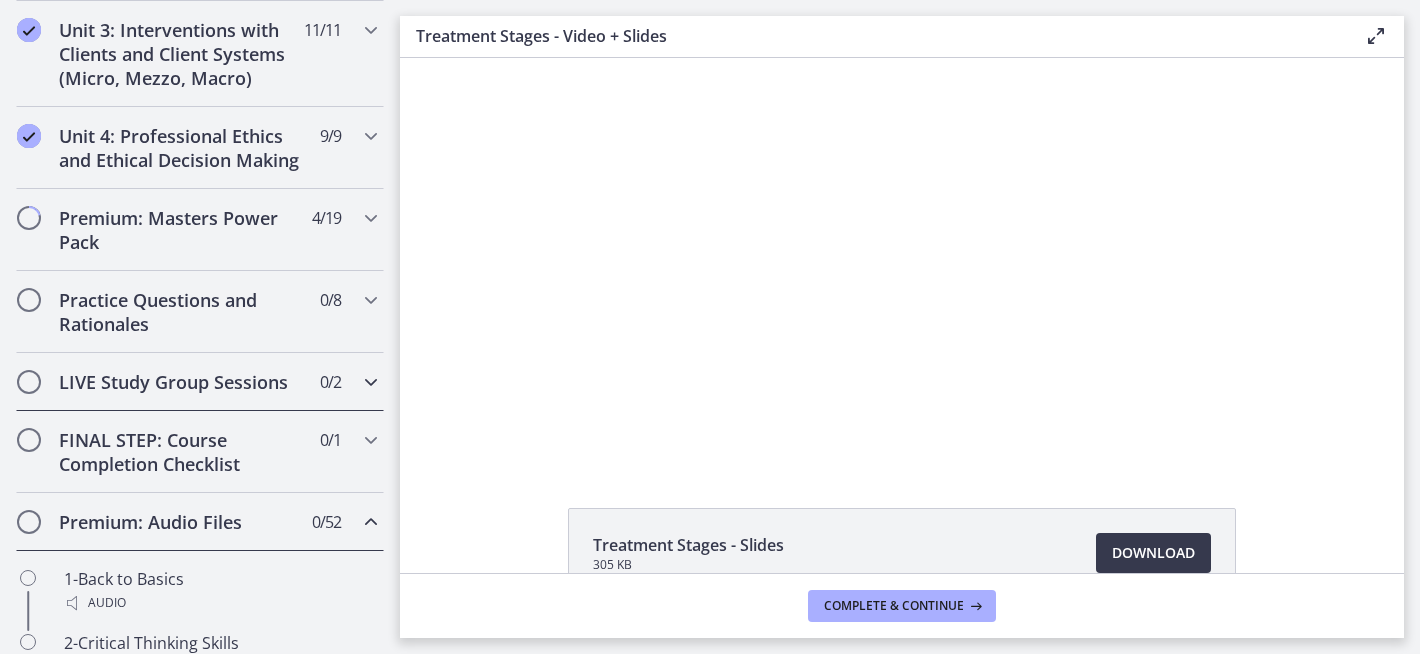 scroll, scrollTop: 800, scrollLeft: 0, axis: vertical 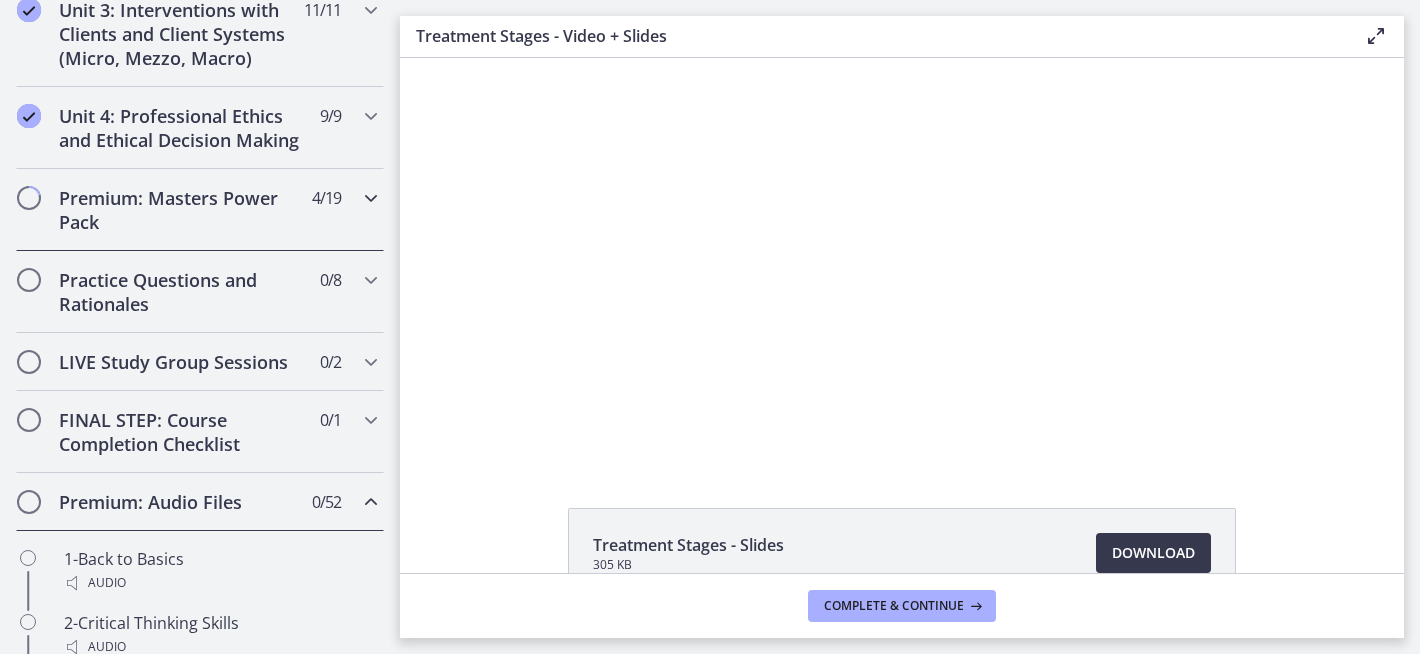 click on "Premium: Masters Power Pack" at bounding box center (181, 210) 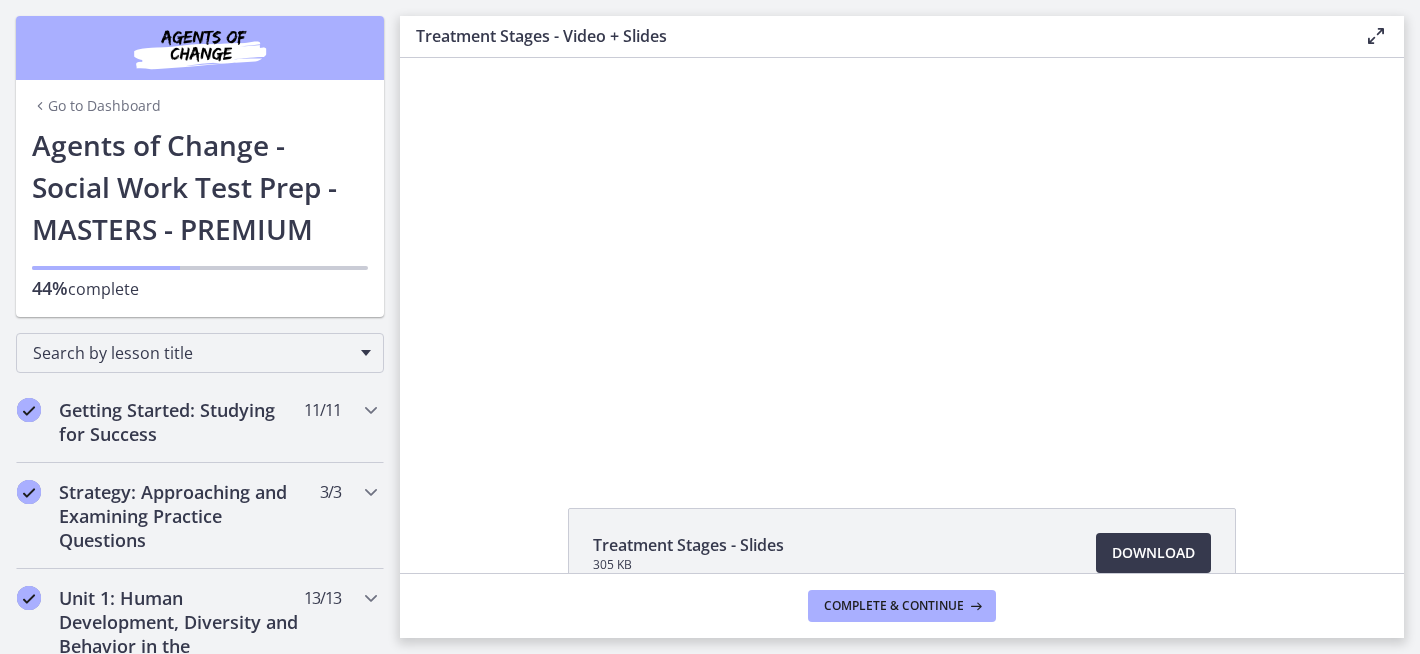 scroll, scrollTop: 379, scrollLeft: 0, axis: vertical 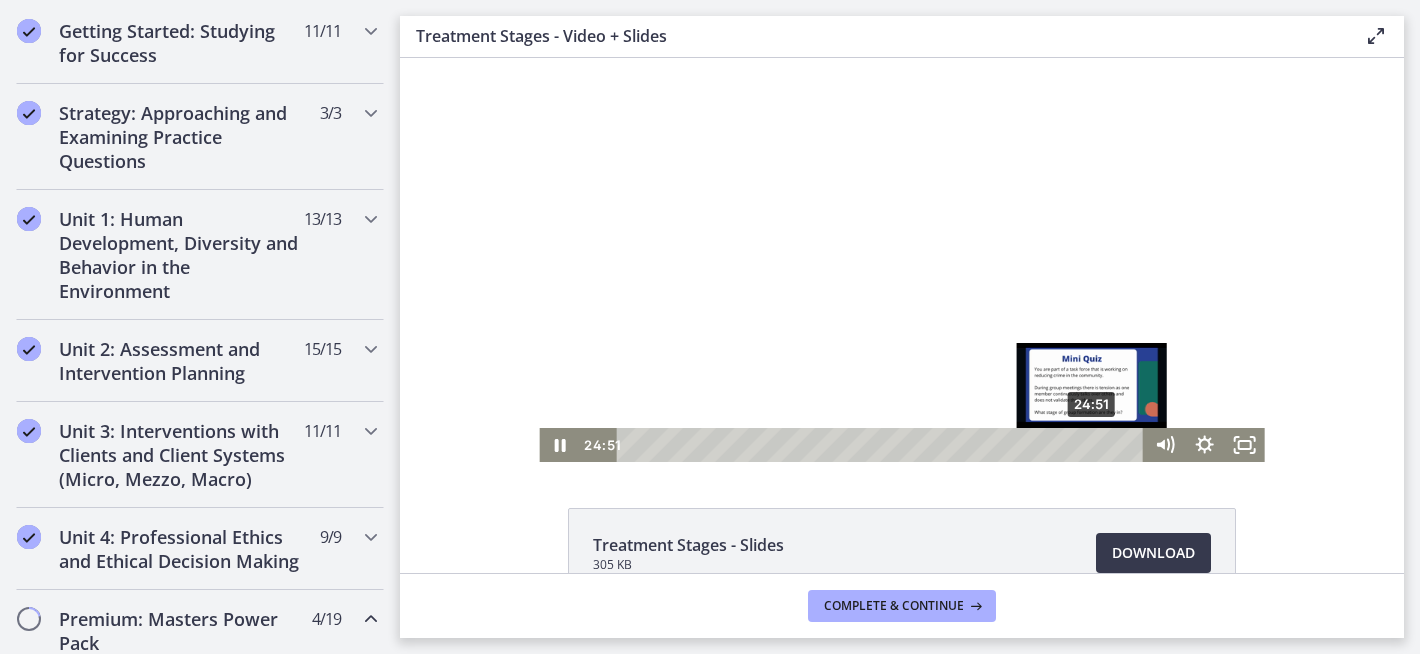 click at bounding box center [1091, 444] 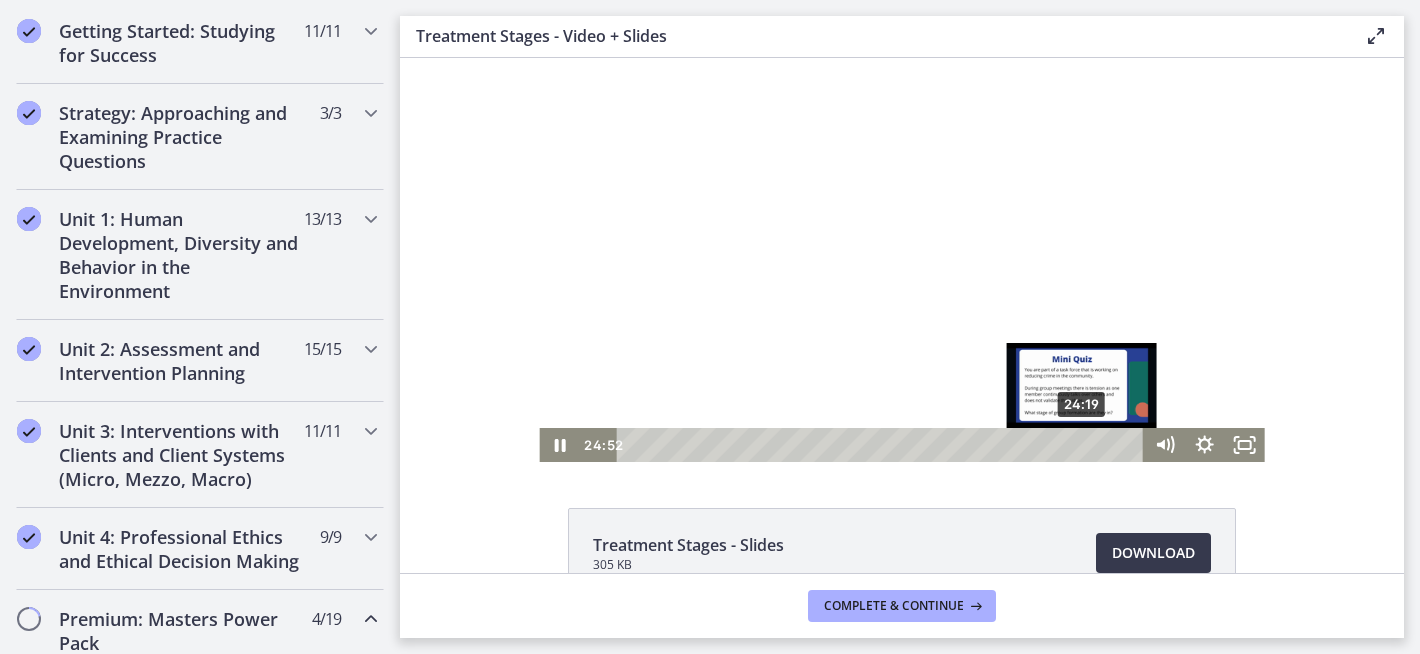 click on "24:19" at bounding box center (883, 445) 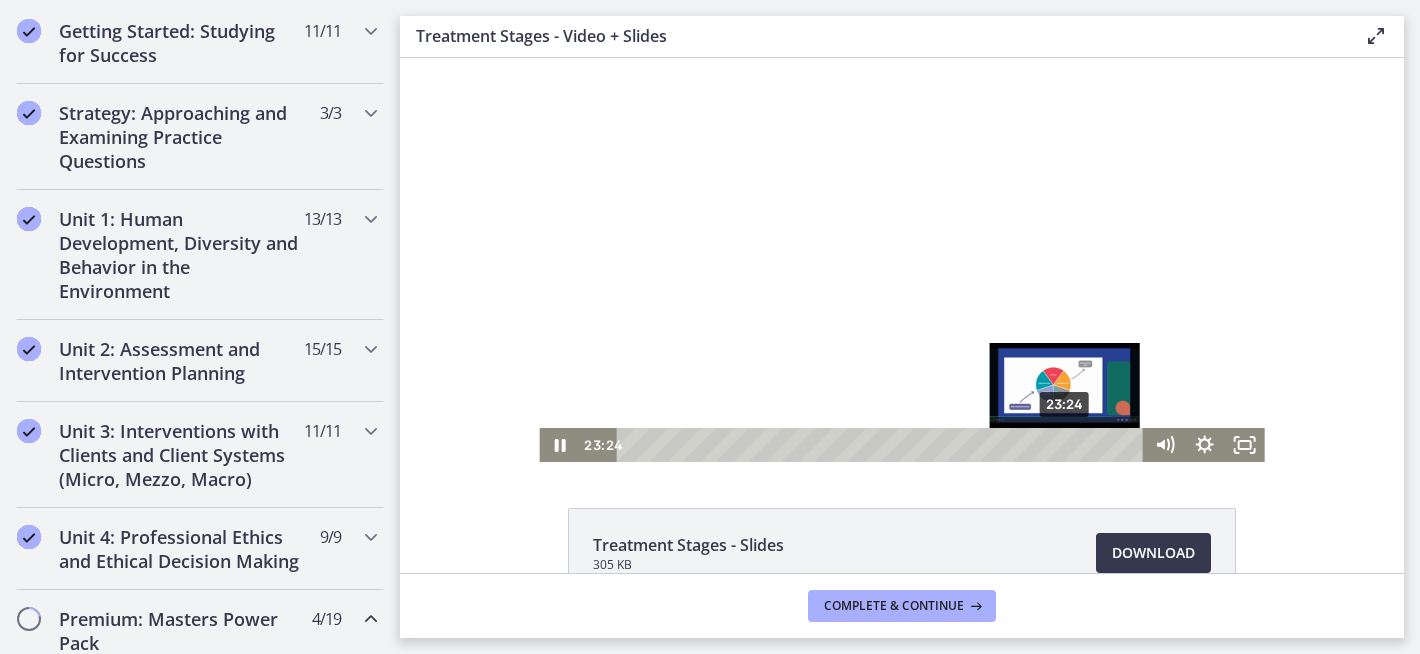 click on "23:24" at bounding box center [883, 445] 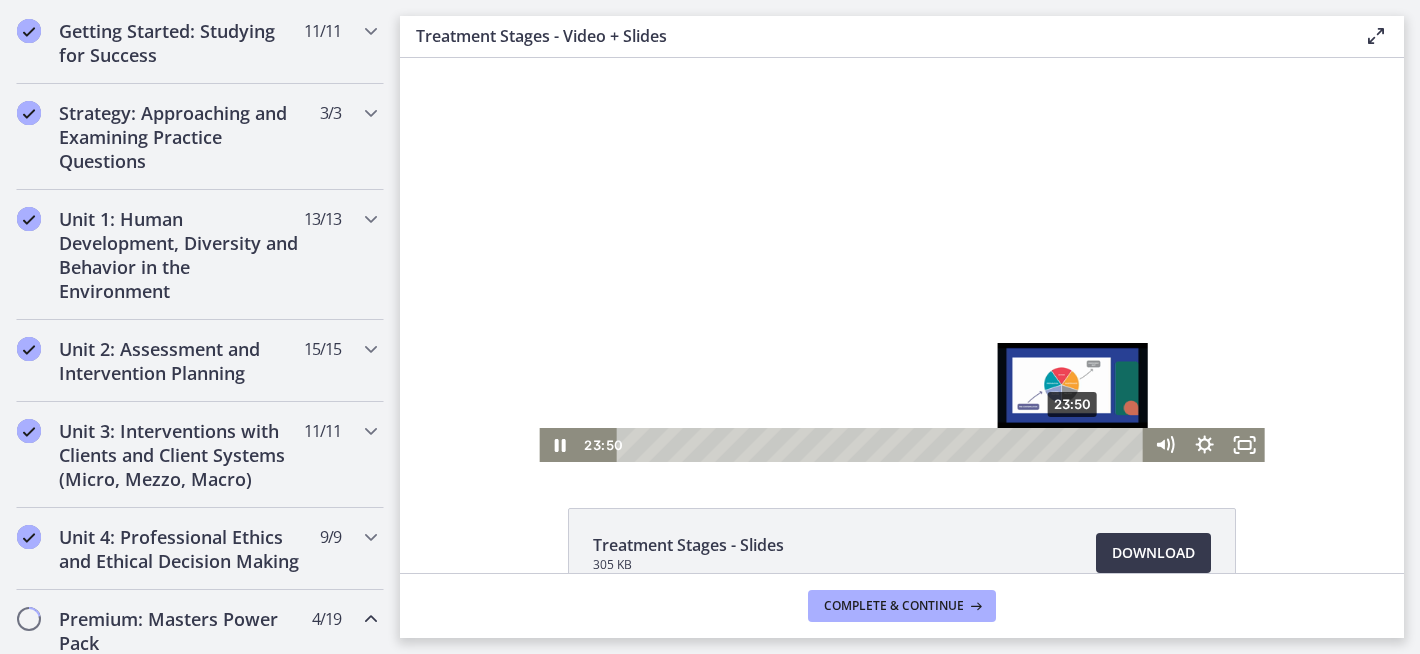 click on "23:50" at bounding box center (883, 445) 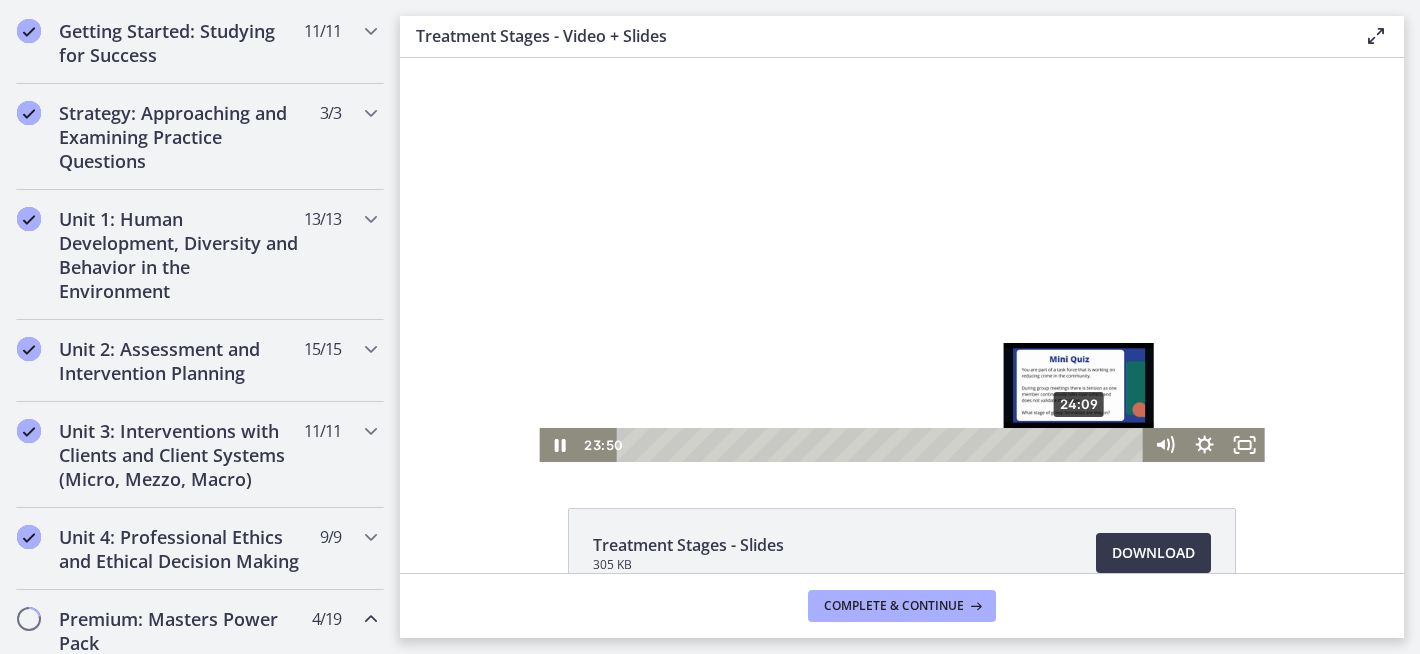 click on "24:09" at bounding box center (883, 445) 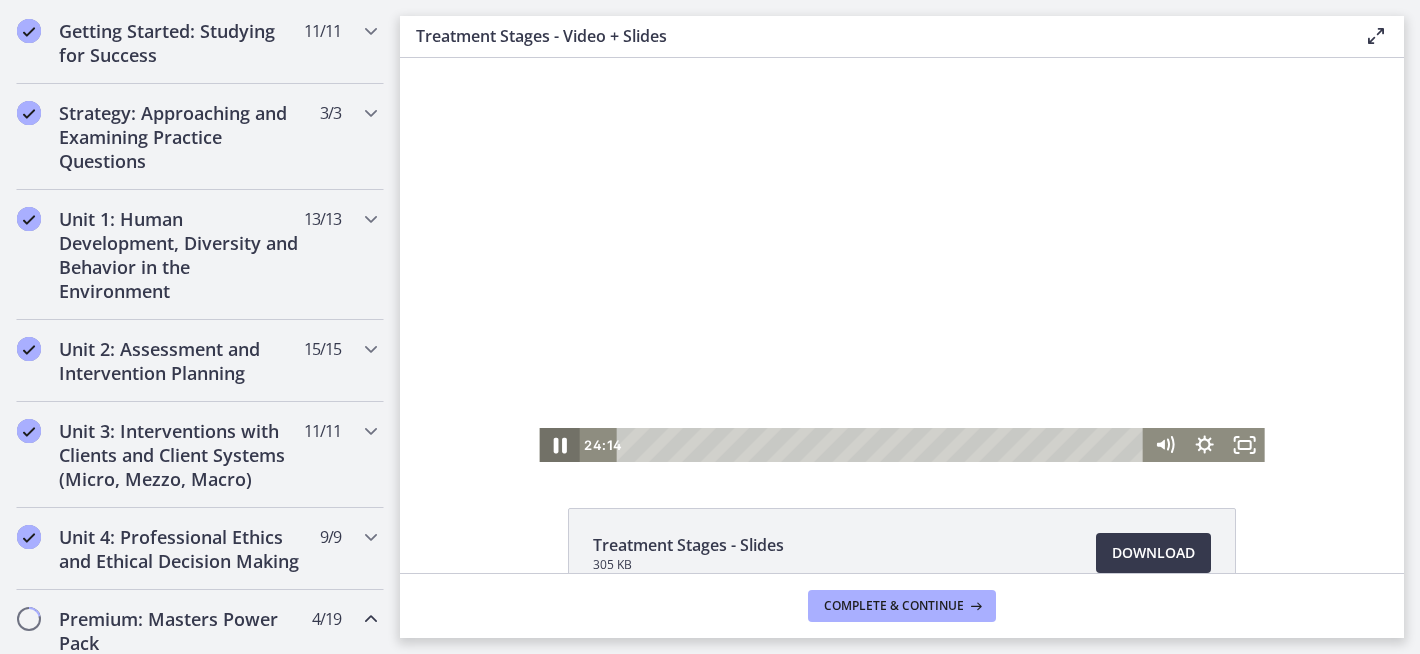 click 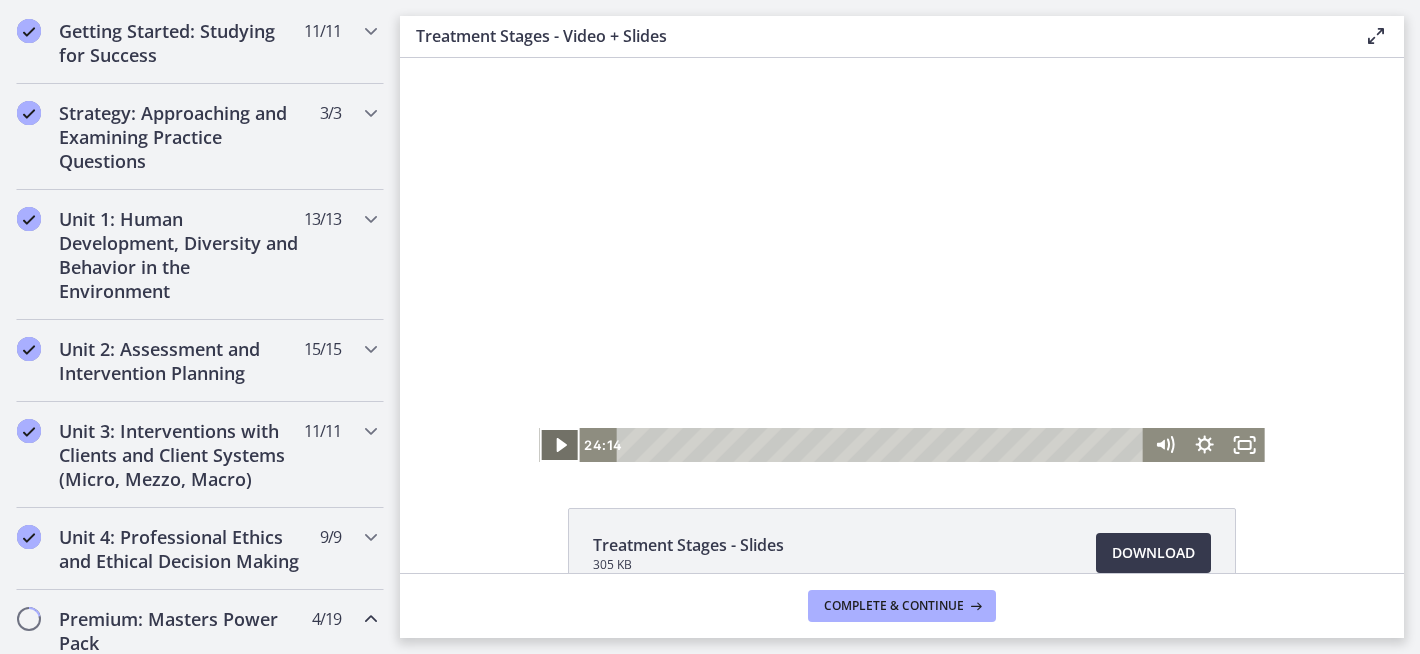 click 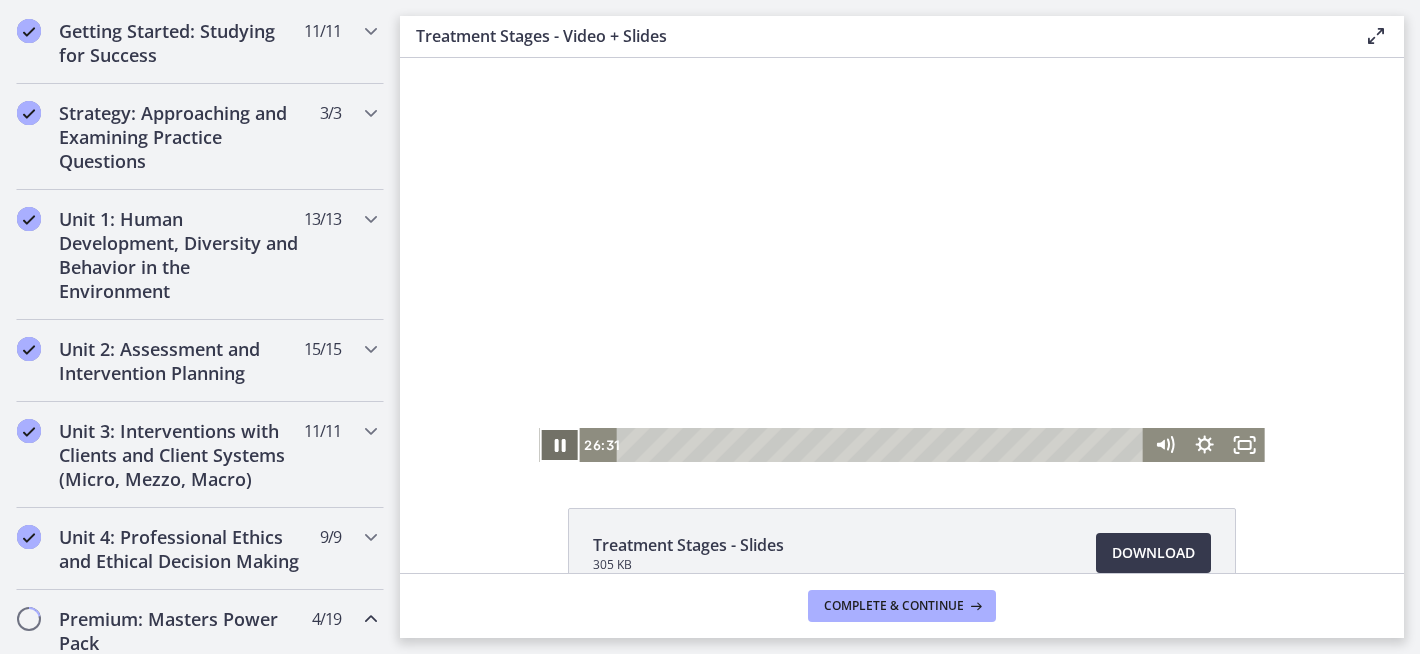 click 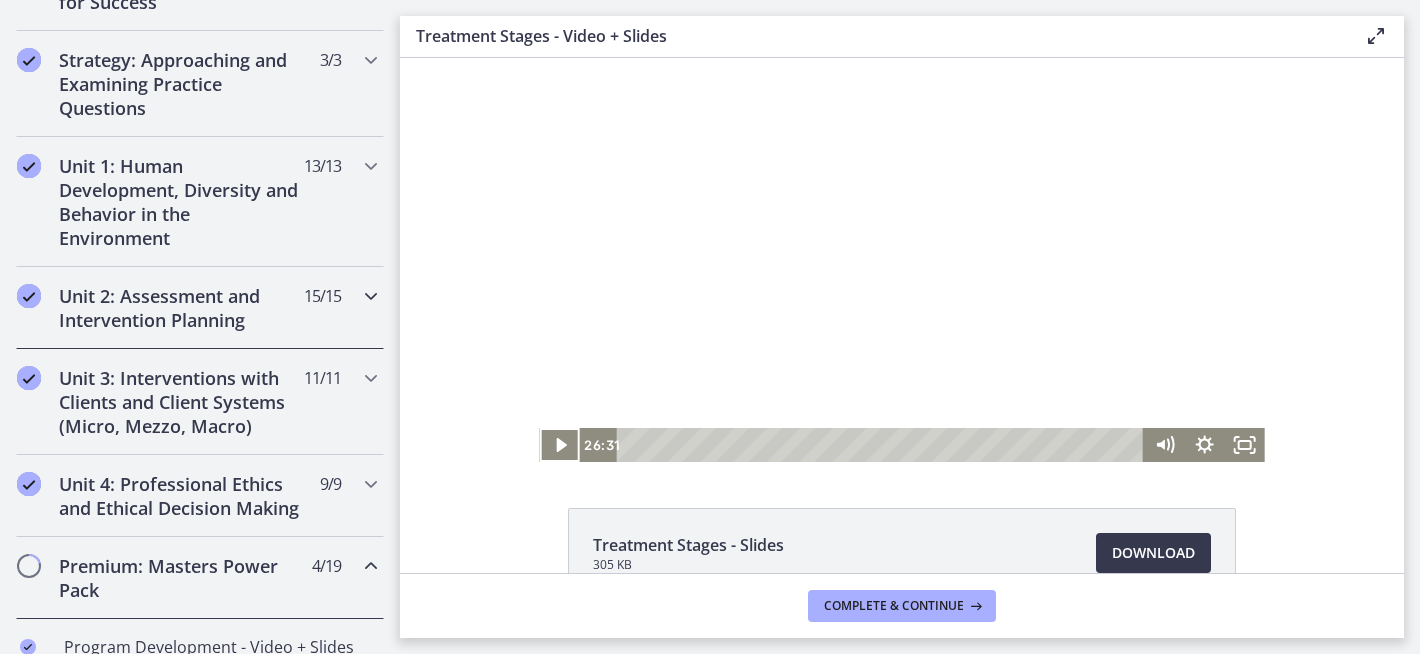 scroll, scrollTop: 528, scrollLeft: 0, axis: vertical 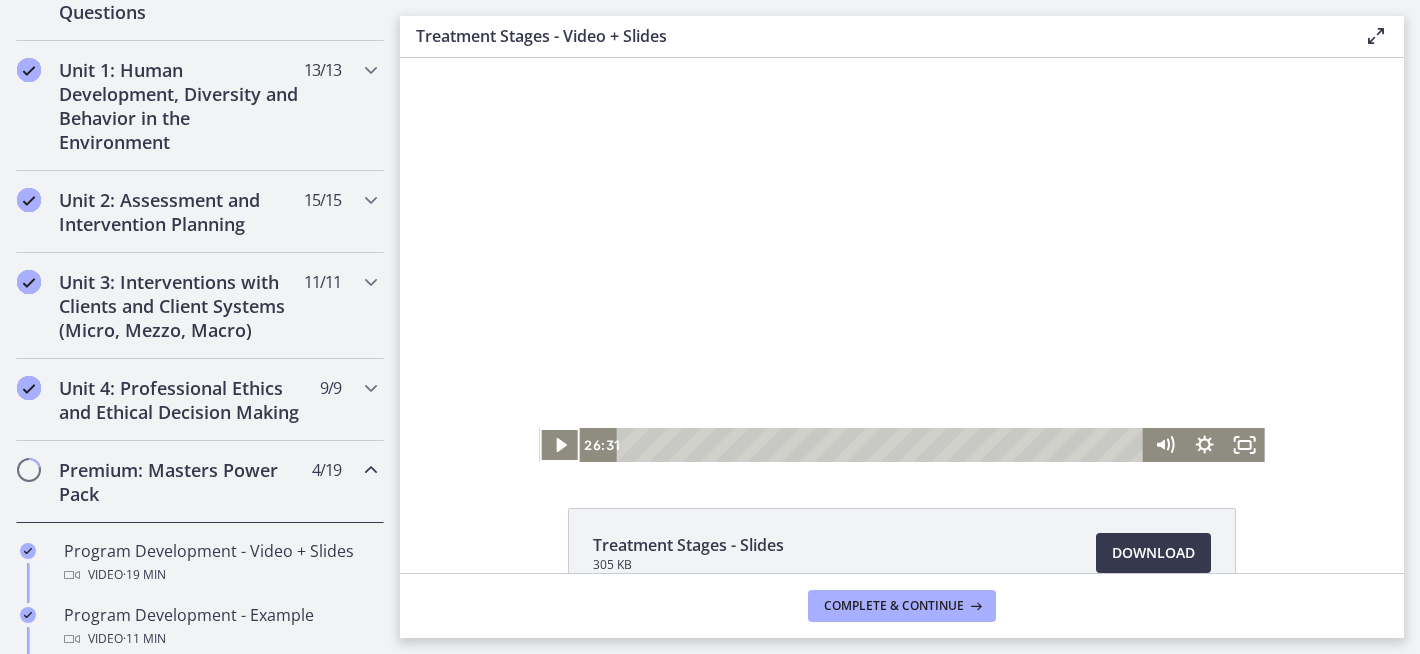 click on "Premium: Masters Power Pack
4  /  19
Completed" at bounding box center (200, 482) 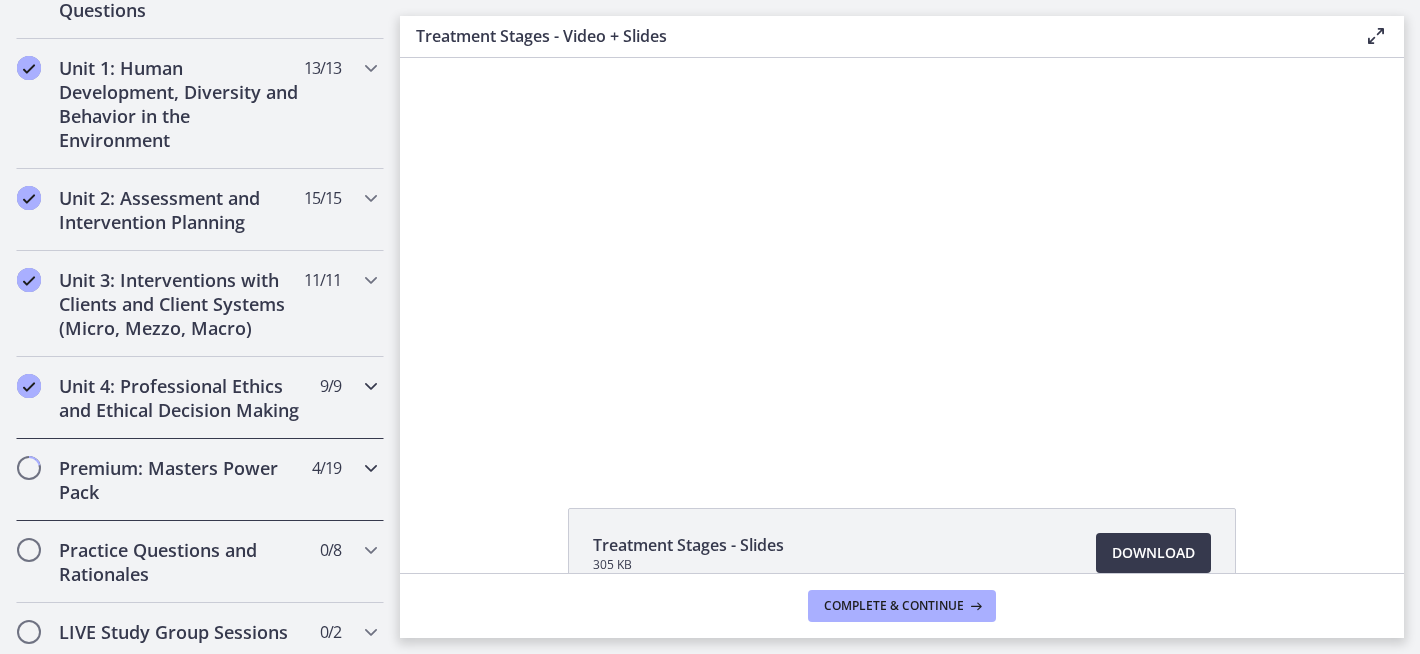 scroll, scrollTop: 532, scrollLeft: 0, axis: vertical 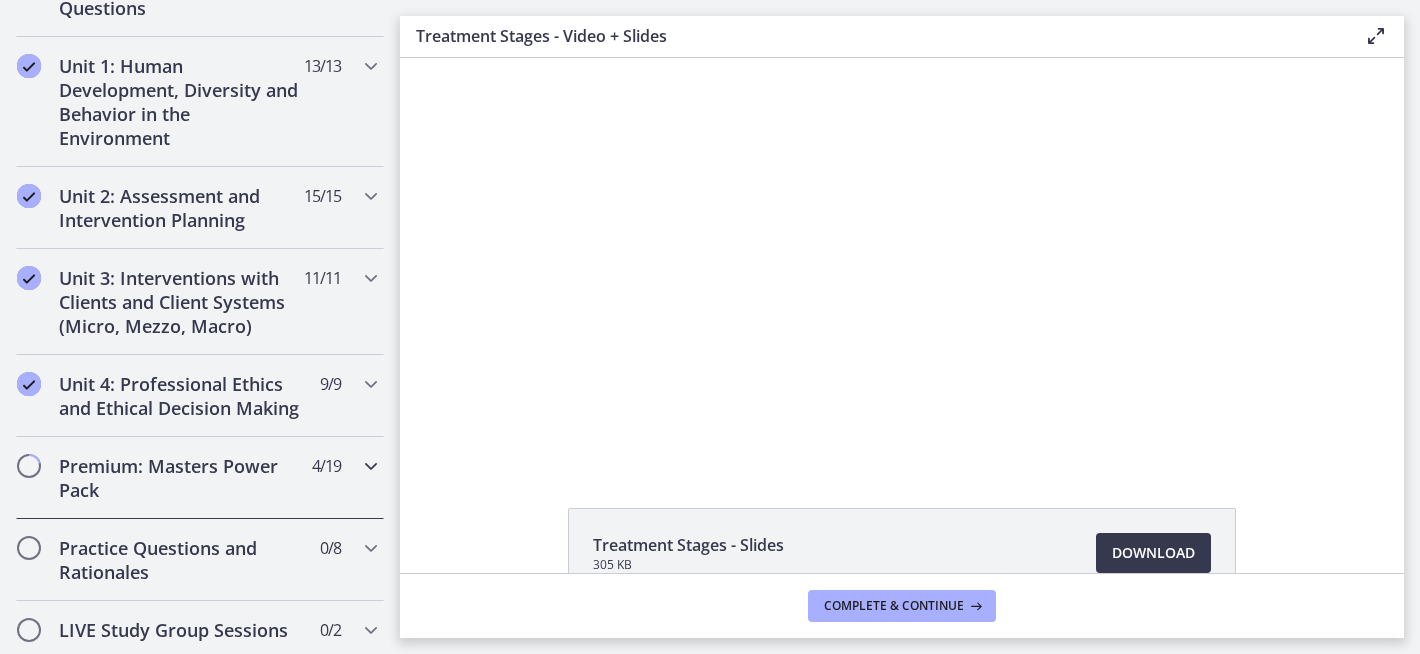click on "Premium: Masters Power Pack" at bounding box center (181, 478) 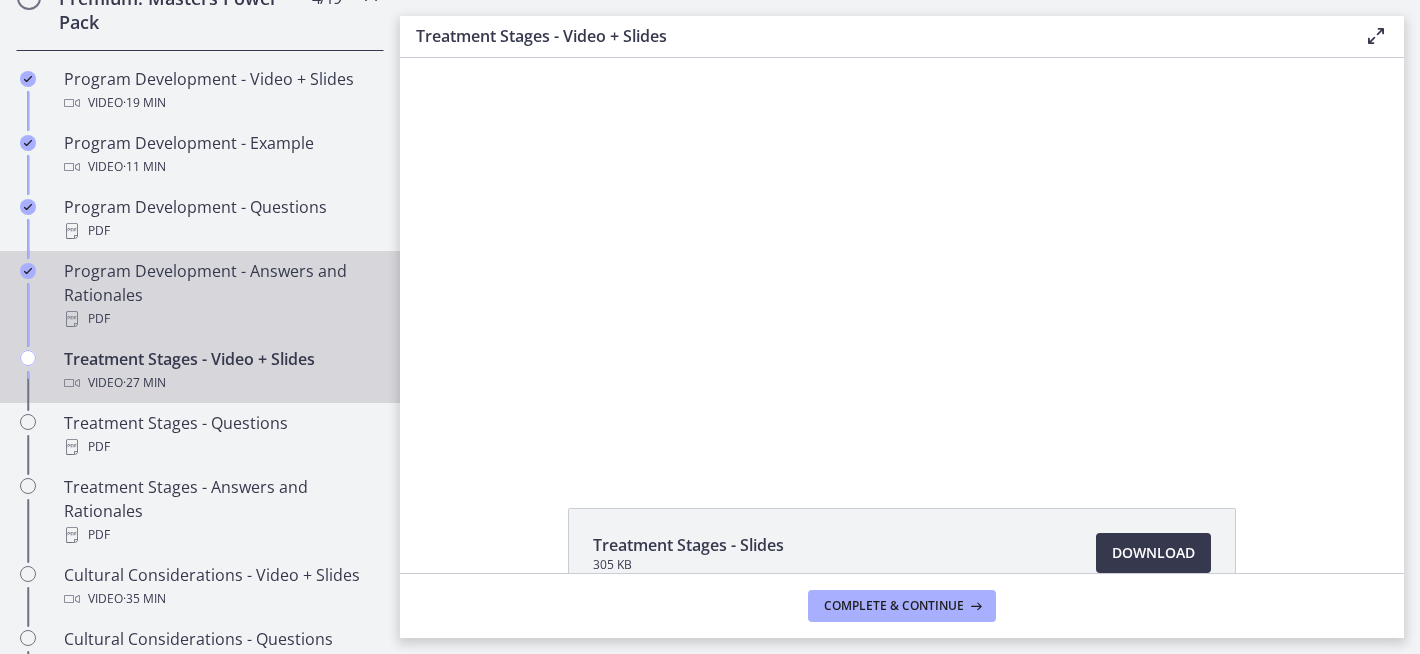 scroll, scrollTop: 1111, scrollLeft: 0, axis: vertical 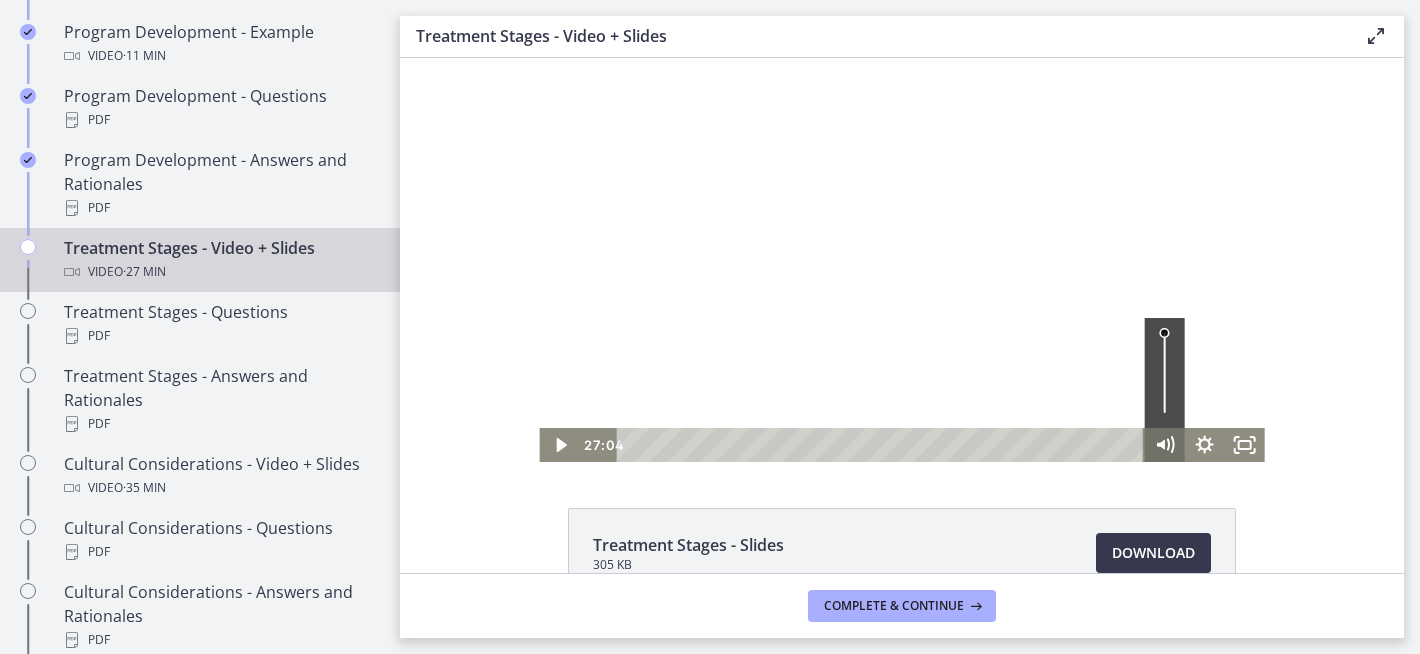 drag, startPoint x: 1112, startPoint y: 446, endPoint x: 1167, endPoint y: 442, distance: 55.145264 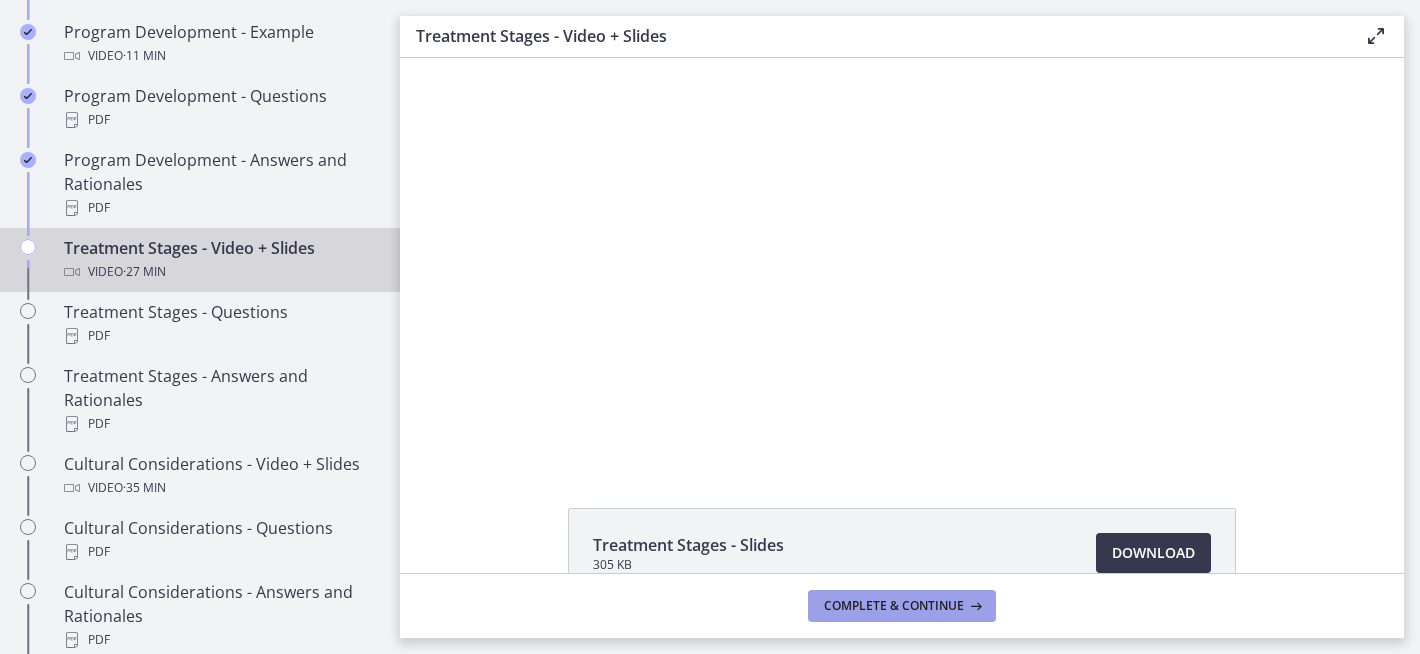 click on "Complete & continue" at bounding box center (894, 606) 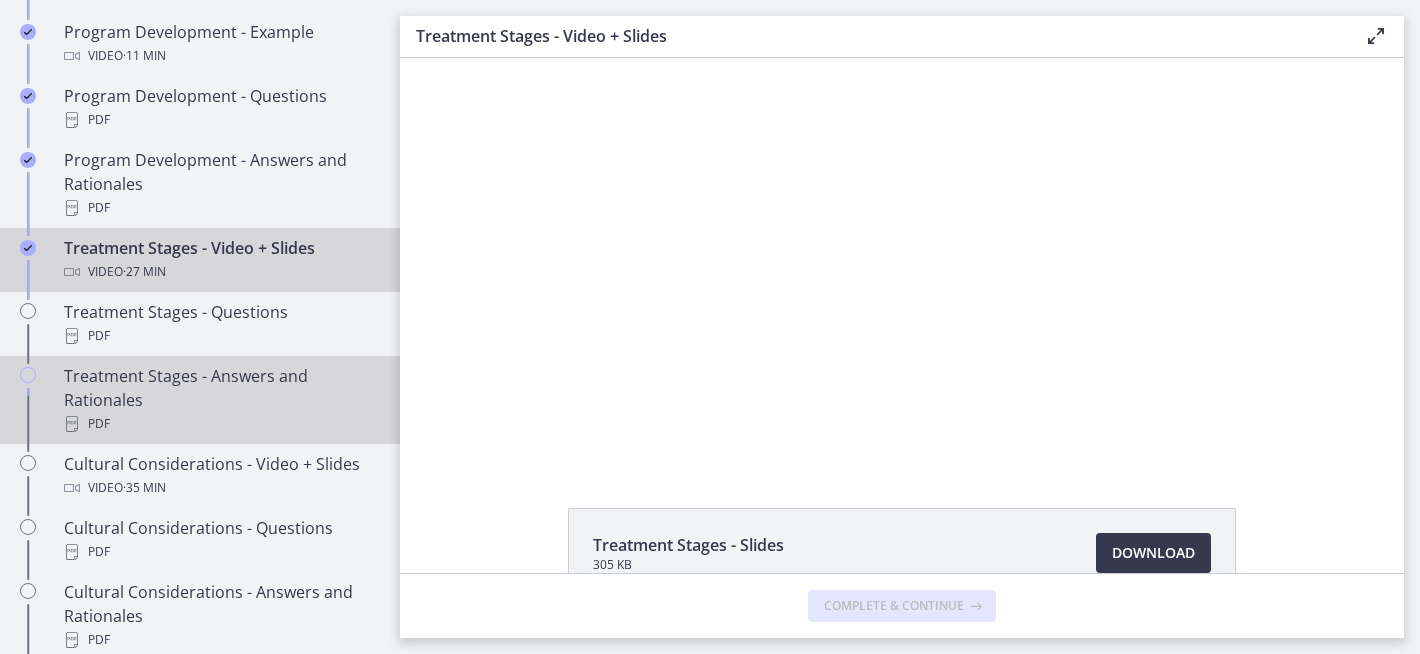 scroll, scrollTop: 0, scrollLeft: 0, axis: both 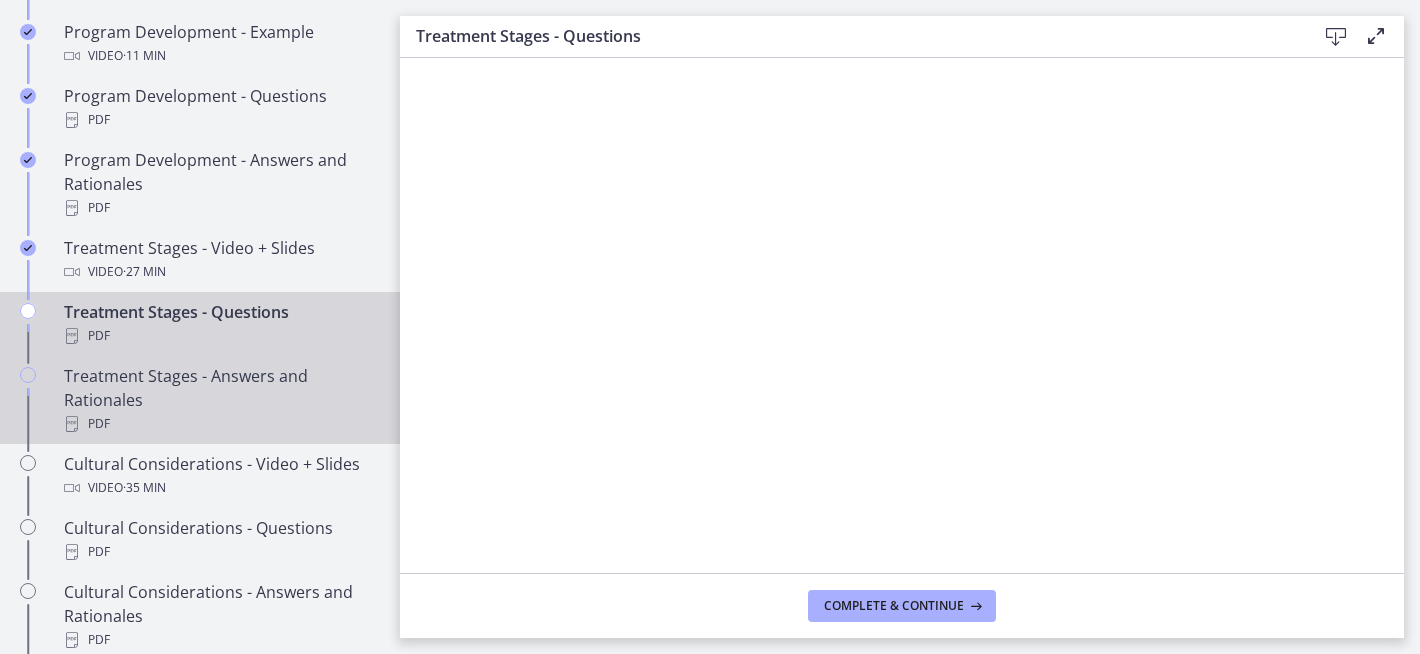 click on "Treatment Stages - Answers and Rationales
PDF" at bounding box center [220, 400] 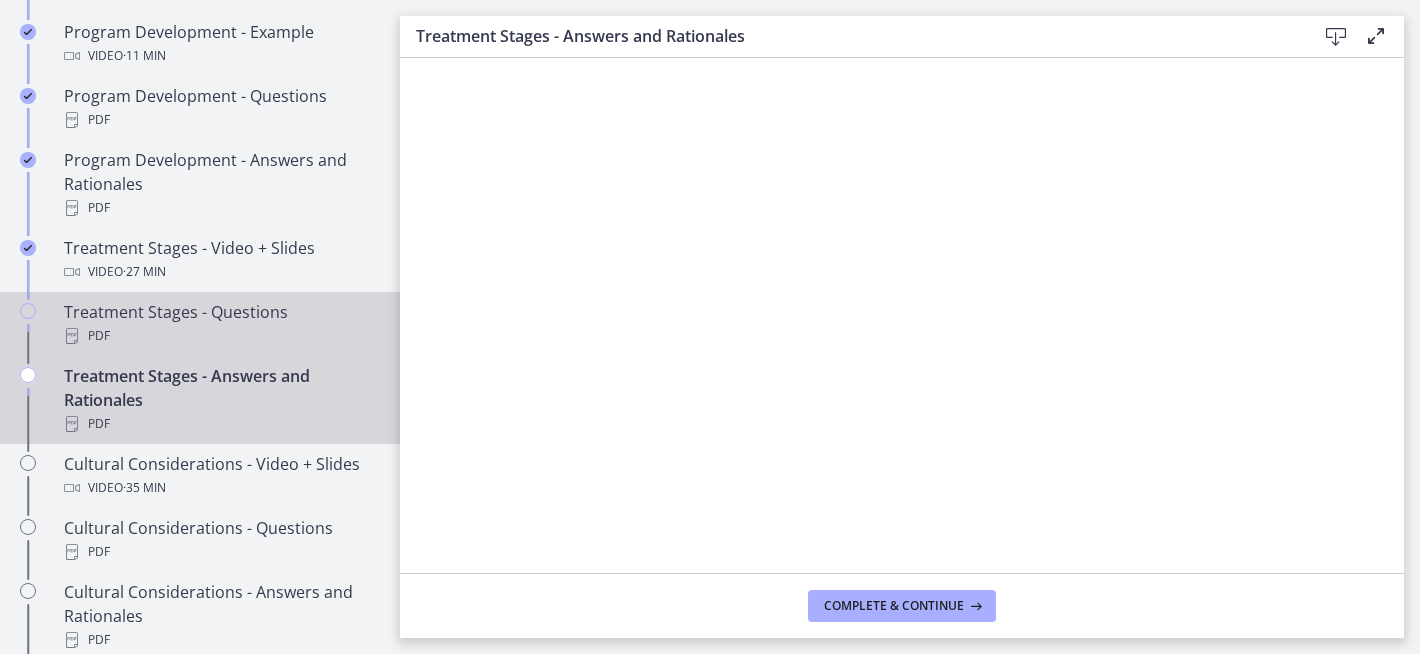click on "PDF" at bounding box center (220, 336) 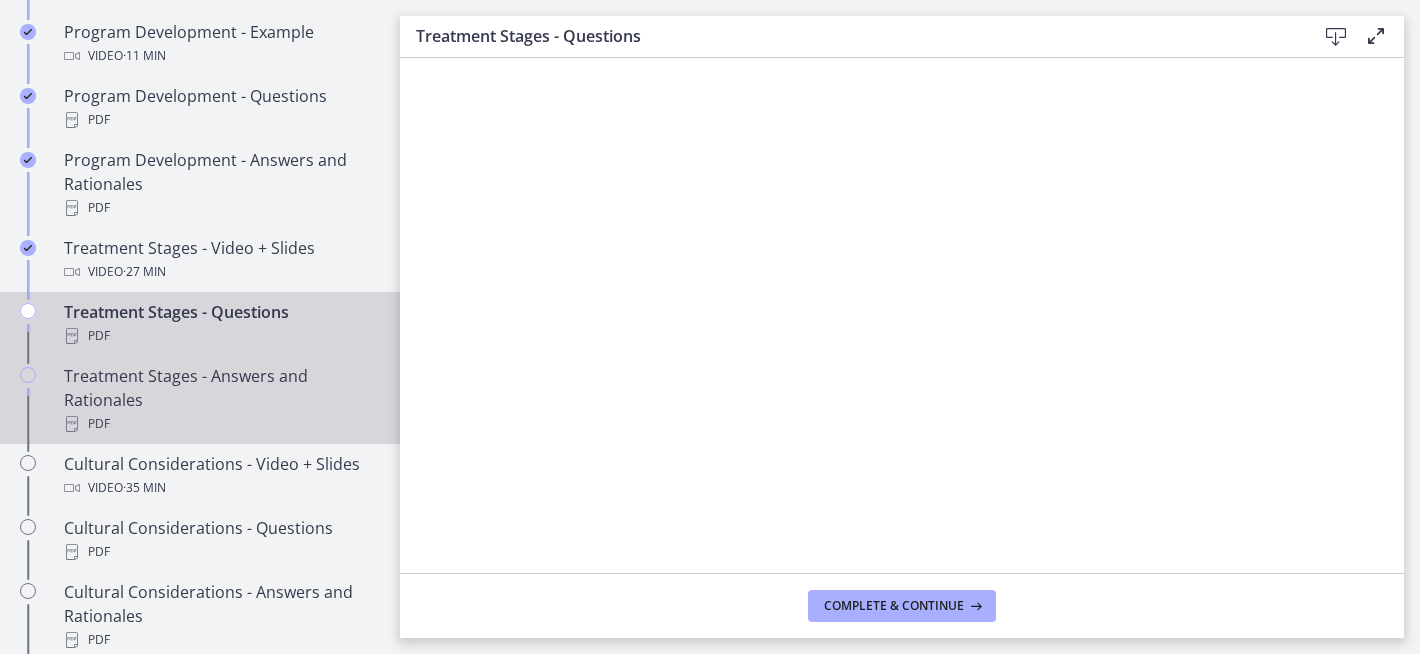 click on "Treatment Stages - Answers and Rationales
PDF" at bounding box center [220, 400] 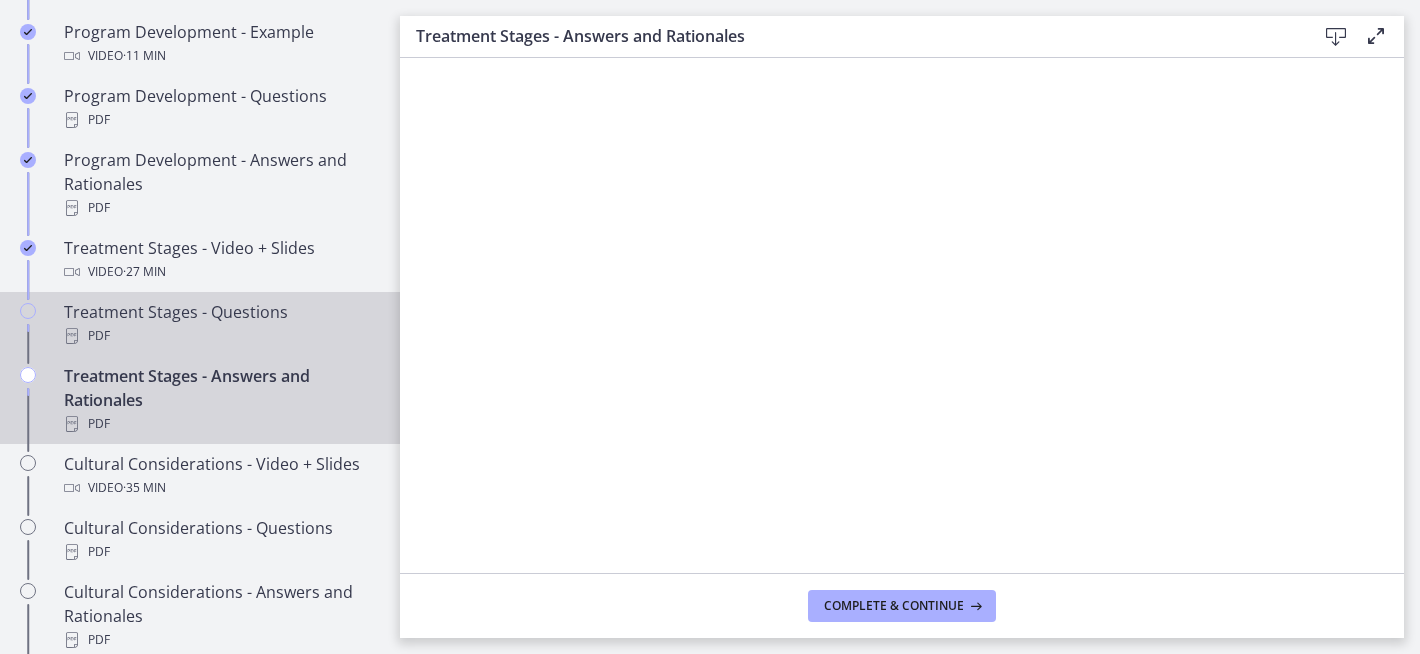 click on "Treatment Stages - Questions
PDF" at bounding box center (220, 324) 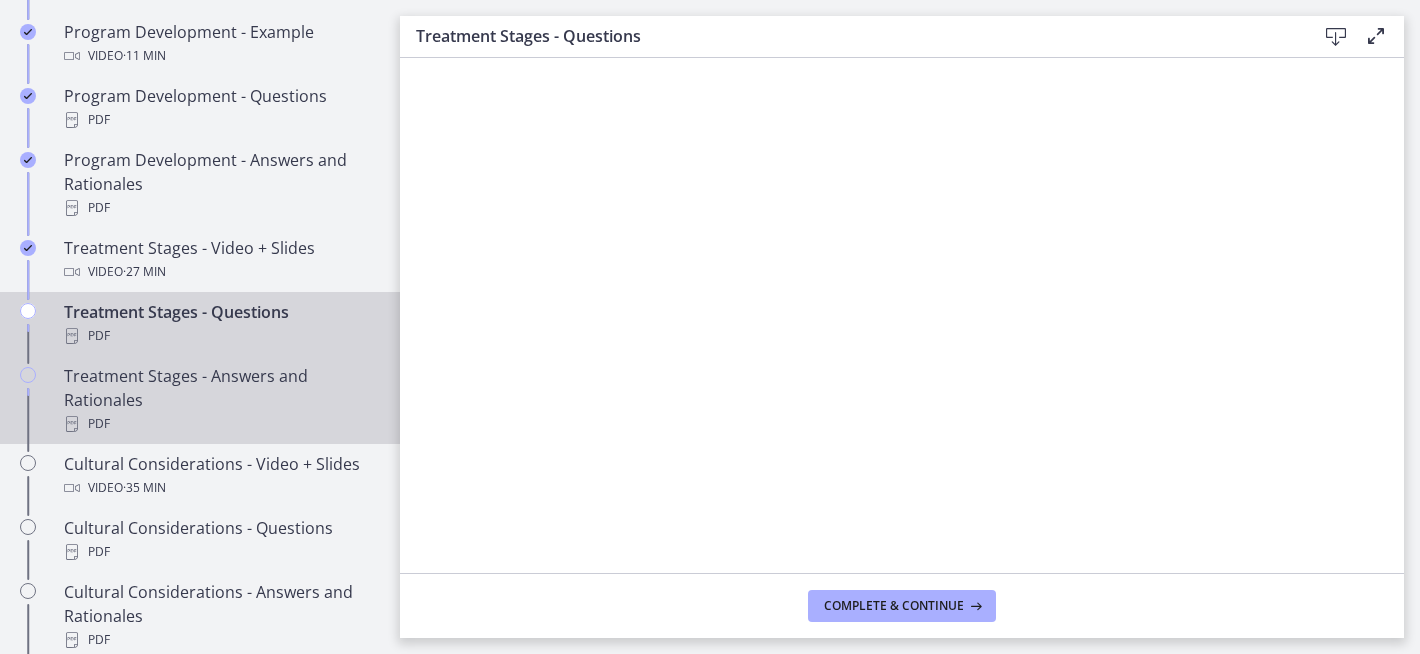 click on "Treatment Stages - Answers and Rationales
PDF" at bounding box center (220, 400) 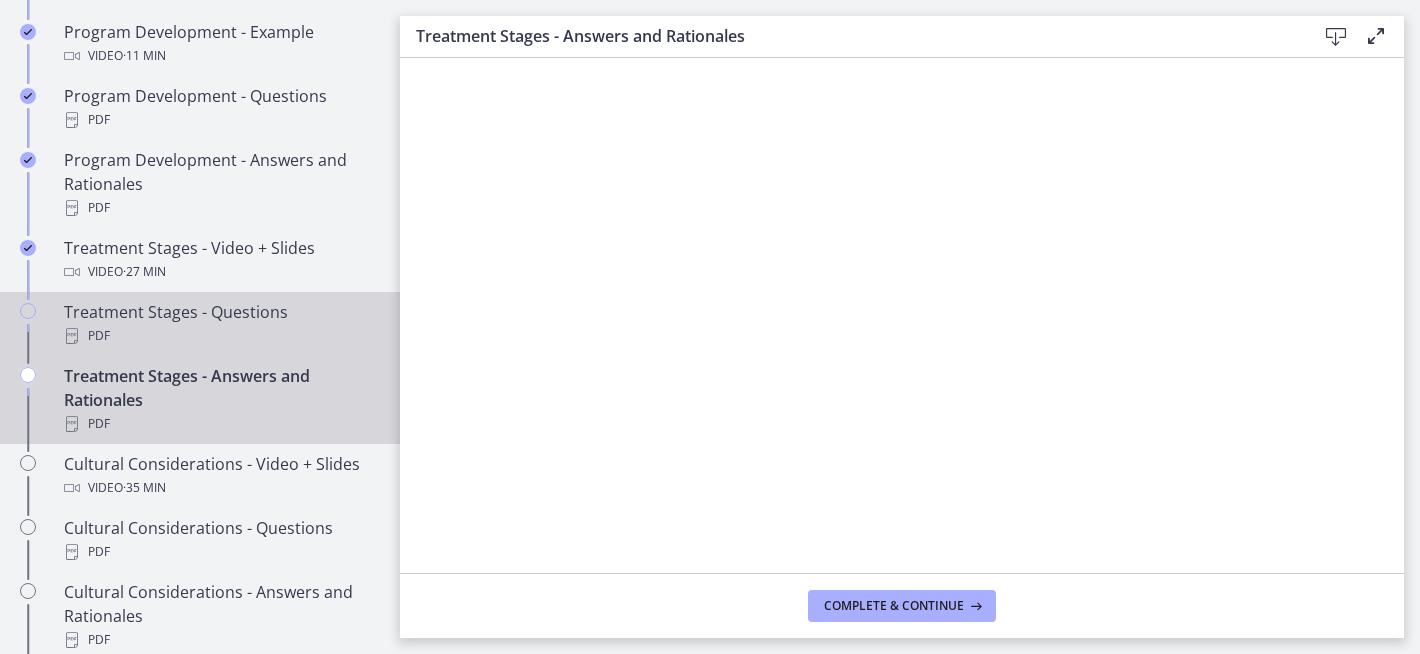click on "PDF" at bounding box center [220, 336] 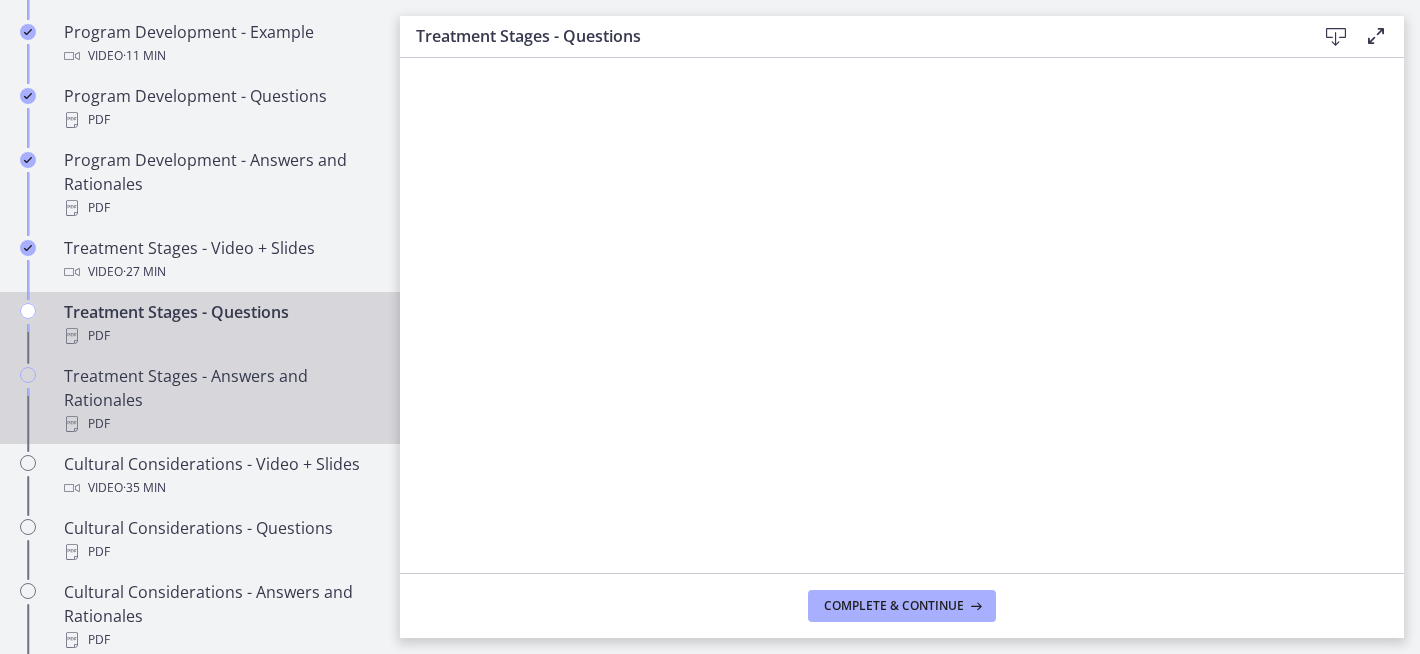 drag, startPoint x: 197, startPoint y: 419, endPoint x: 209, endPoint y: 420, distance: 12.0415945 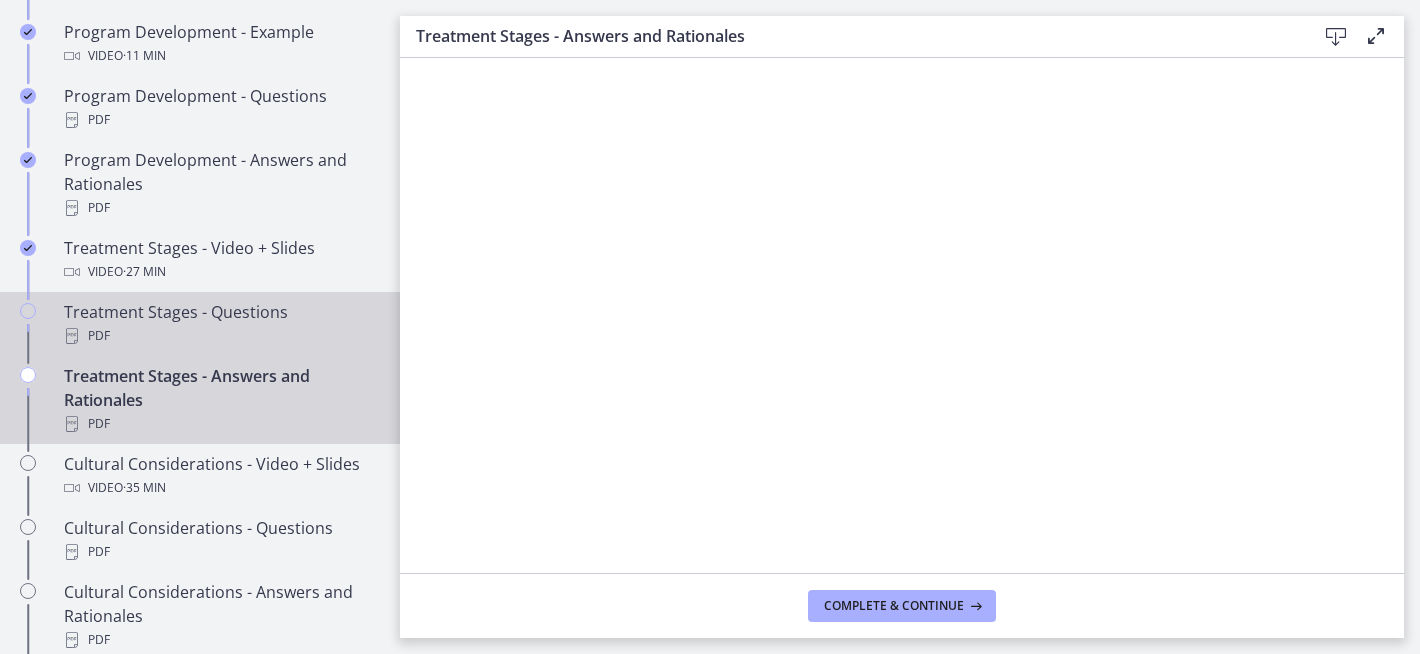 click on "PDF" at bounding box center (220, 336) 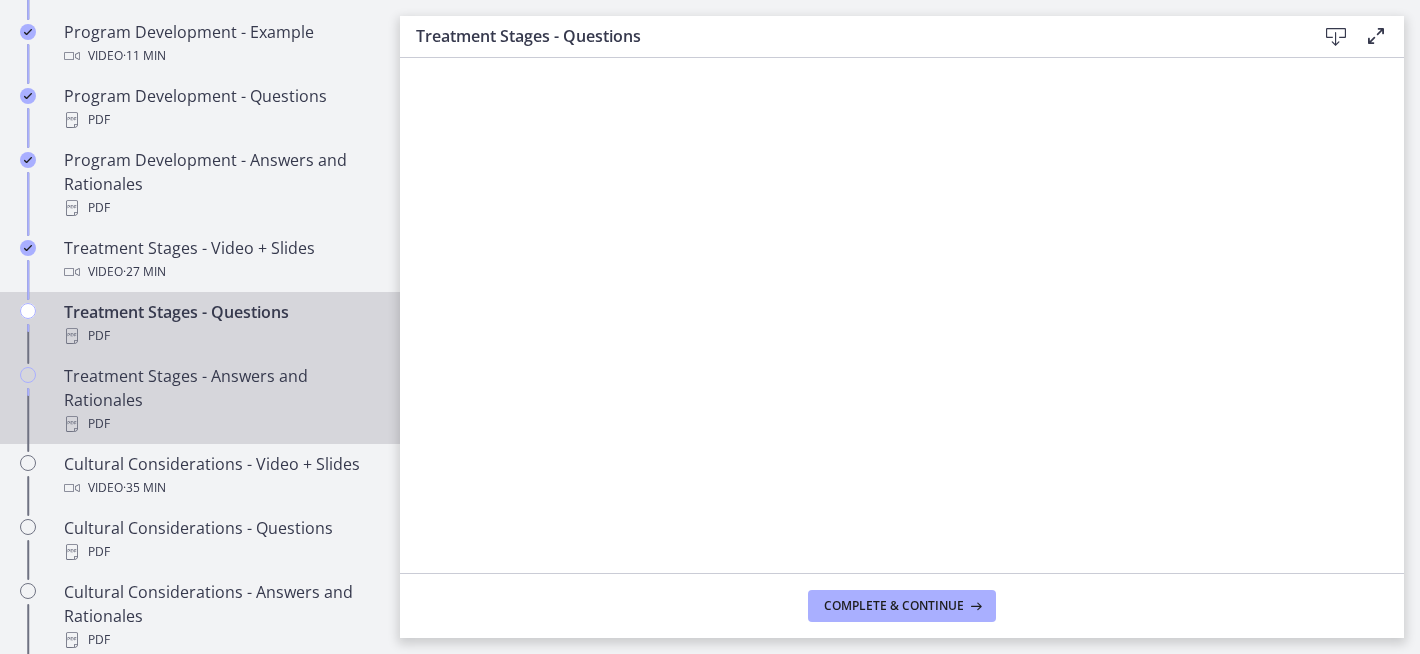 click on "Treatment Stages - Answers and Rationales
PDF" at bounding box center [220, 400] 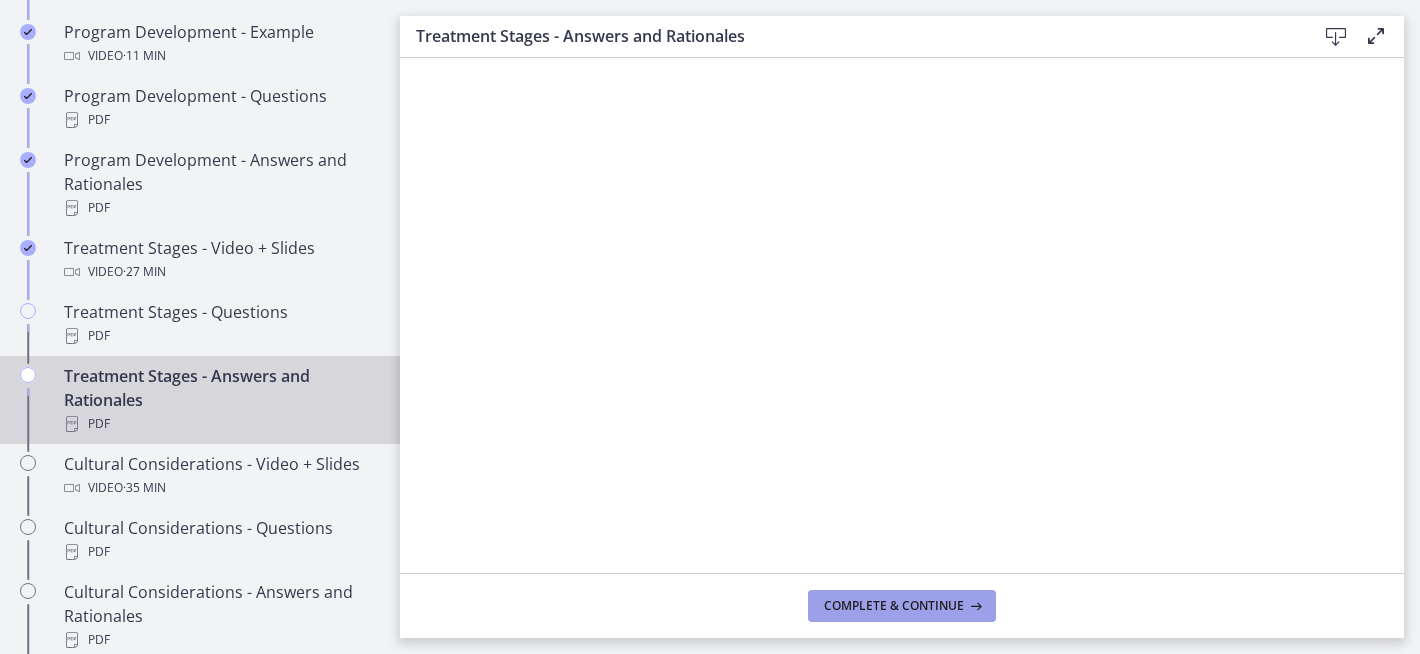 click on "Complete & continue" at bounding box center [894, 606] 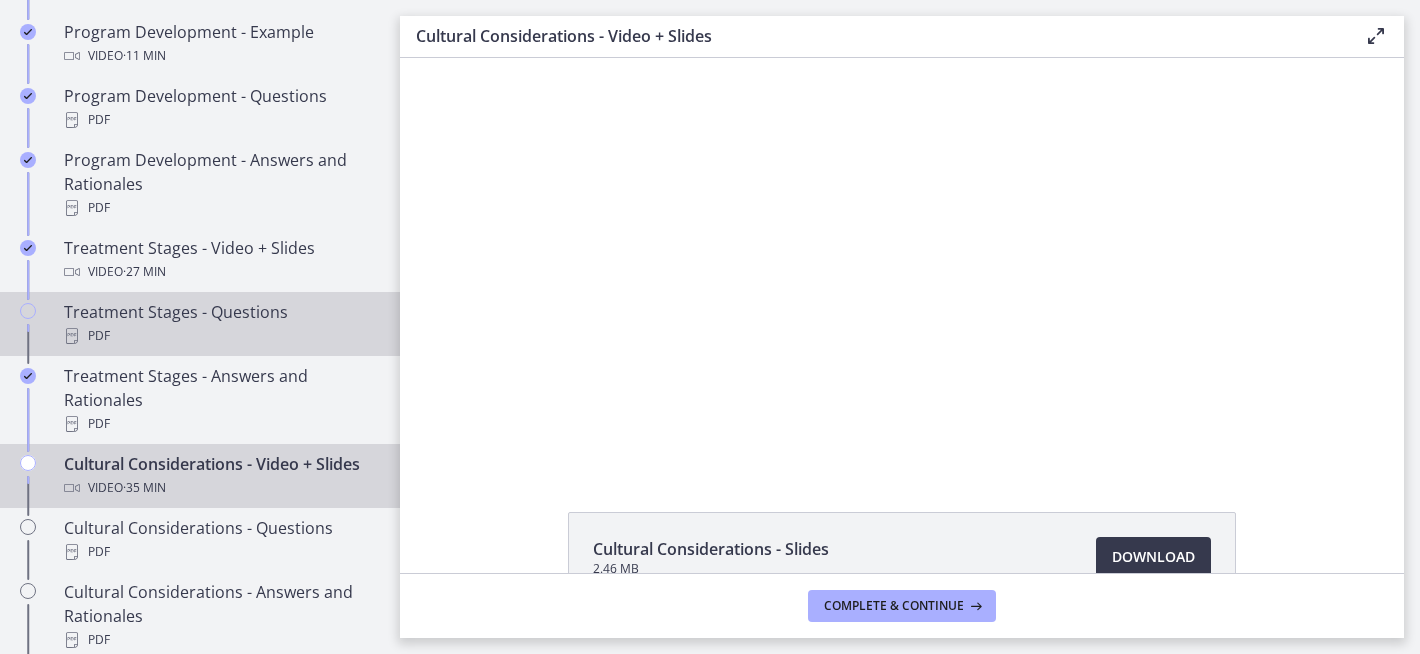 scroll, scrollTop: 0, scrollLeft: 0, axis: both 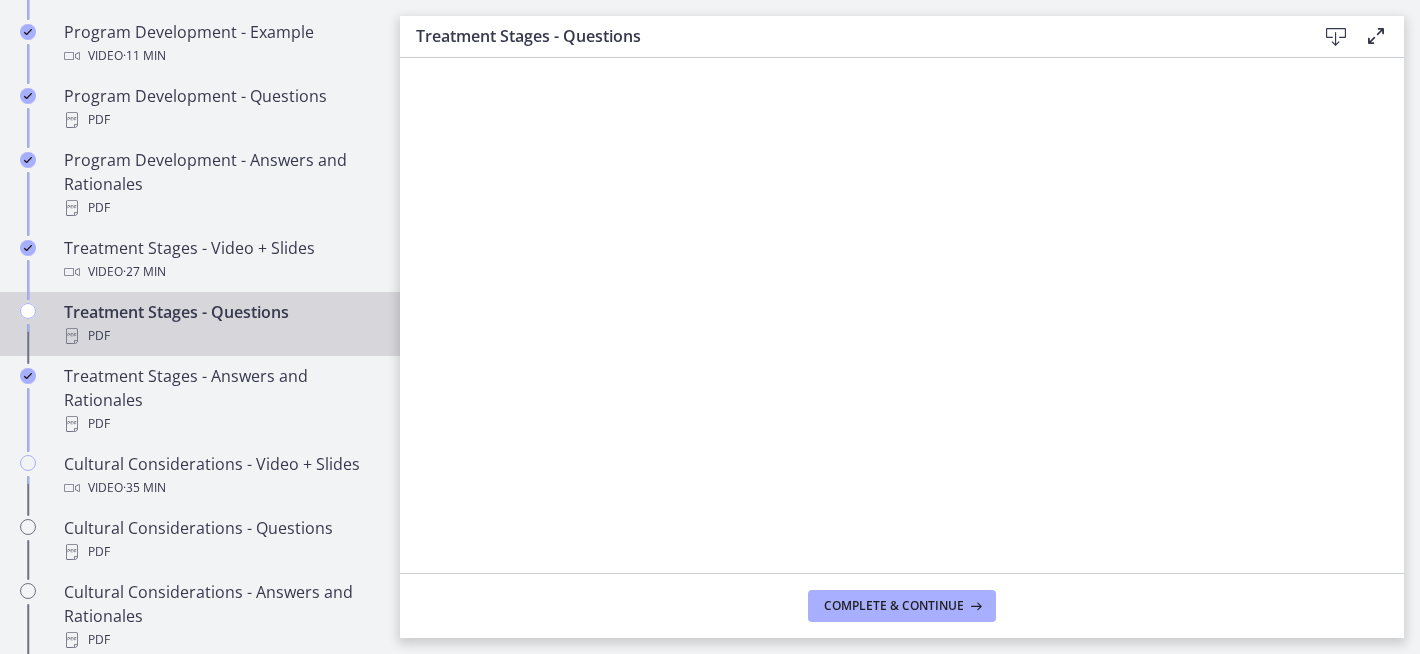 click on "Complete & continue" at bounding box center [902, 605] 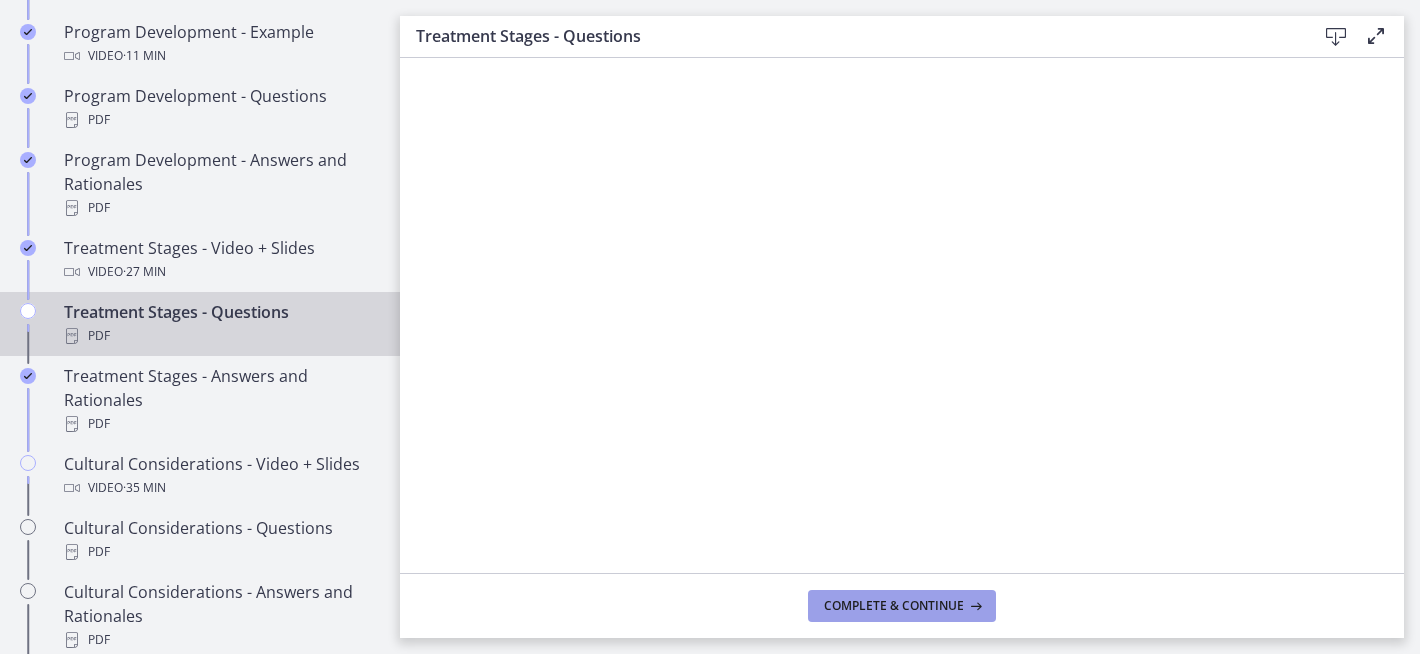 click on "Complete & continue" at bounding box center (894, 606) 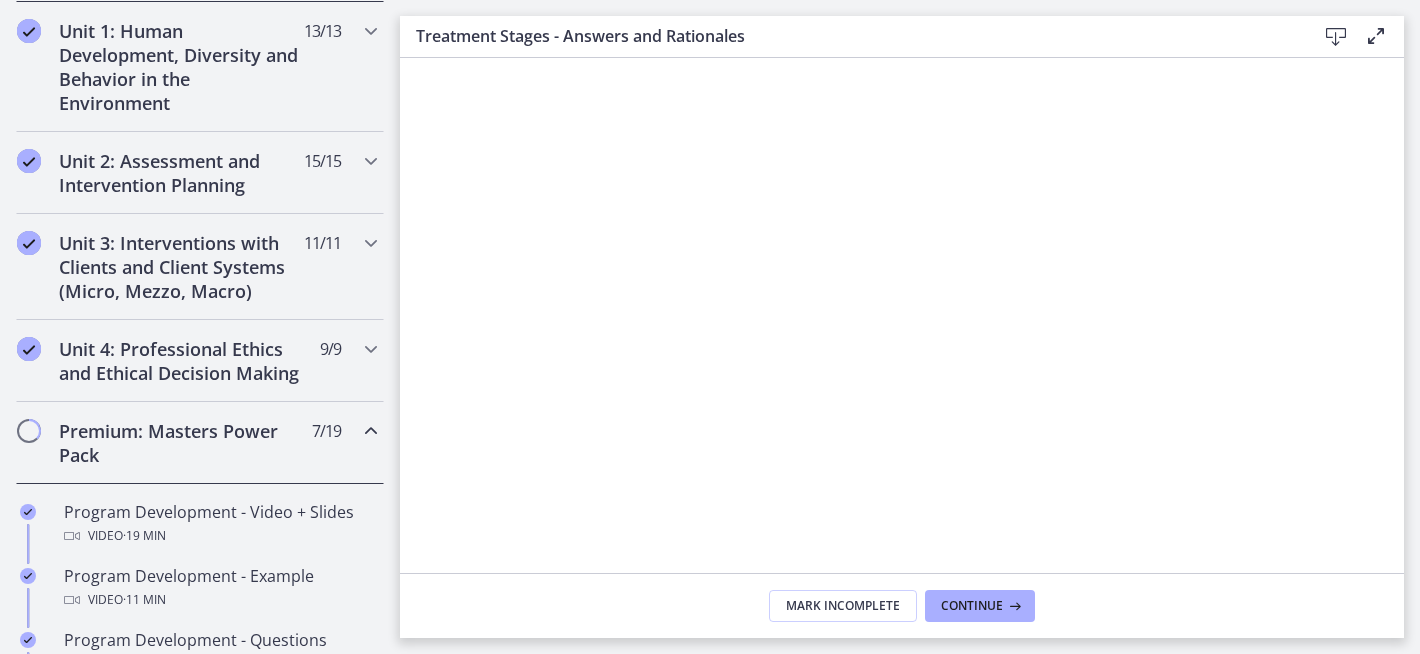 scroll, scrollTop: 0, scrollLeft: 0, axis: both 